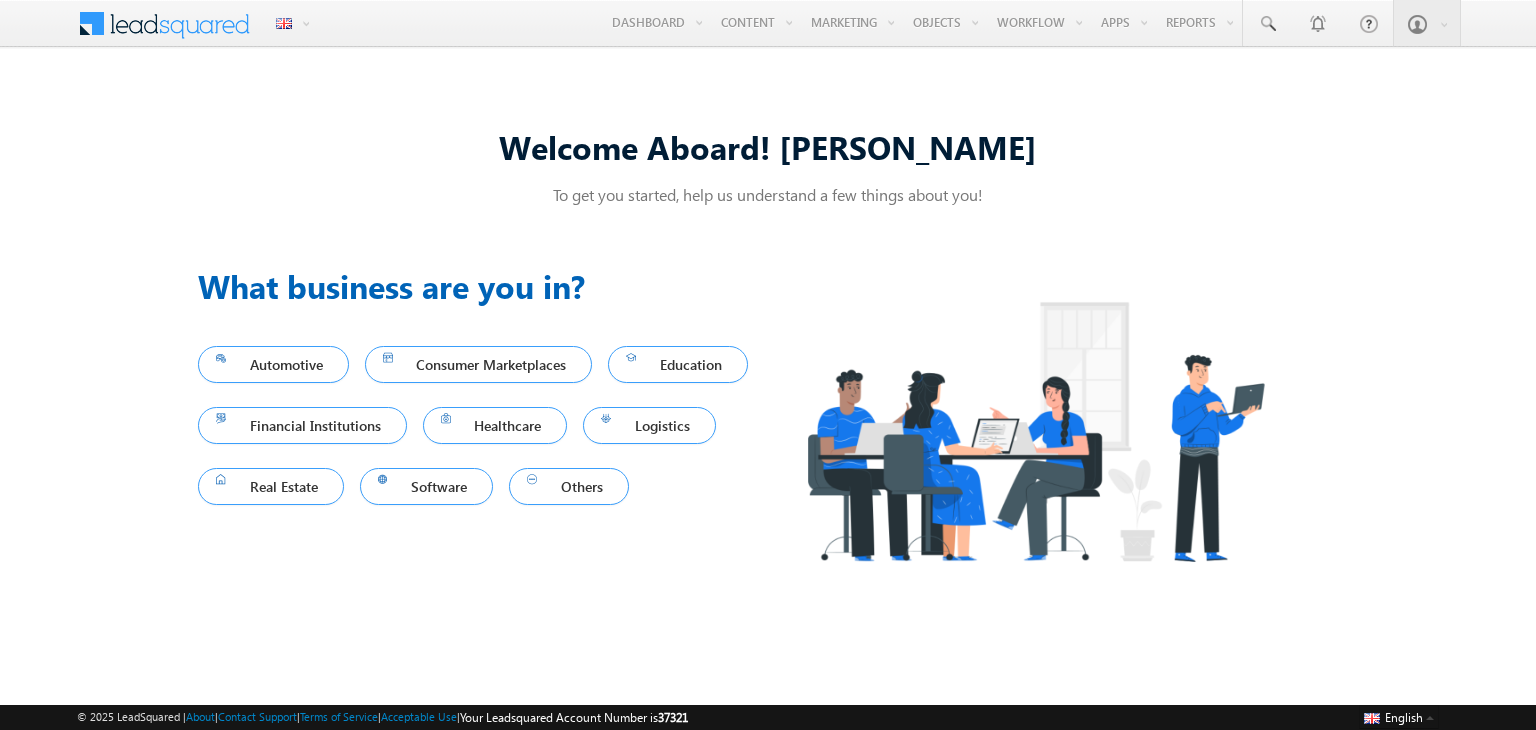 scroll, scrollTop: 0, scrollLeft: 0, axis: both 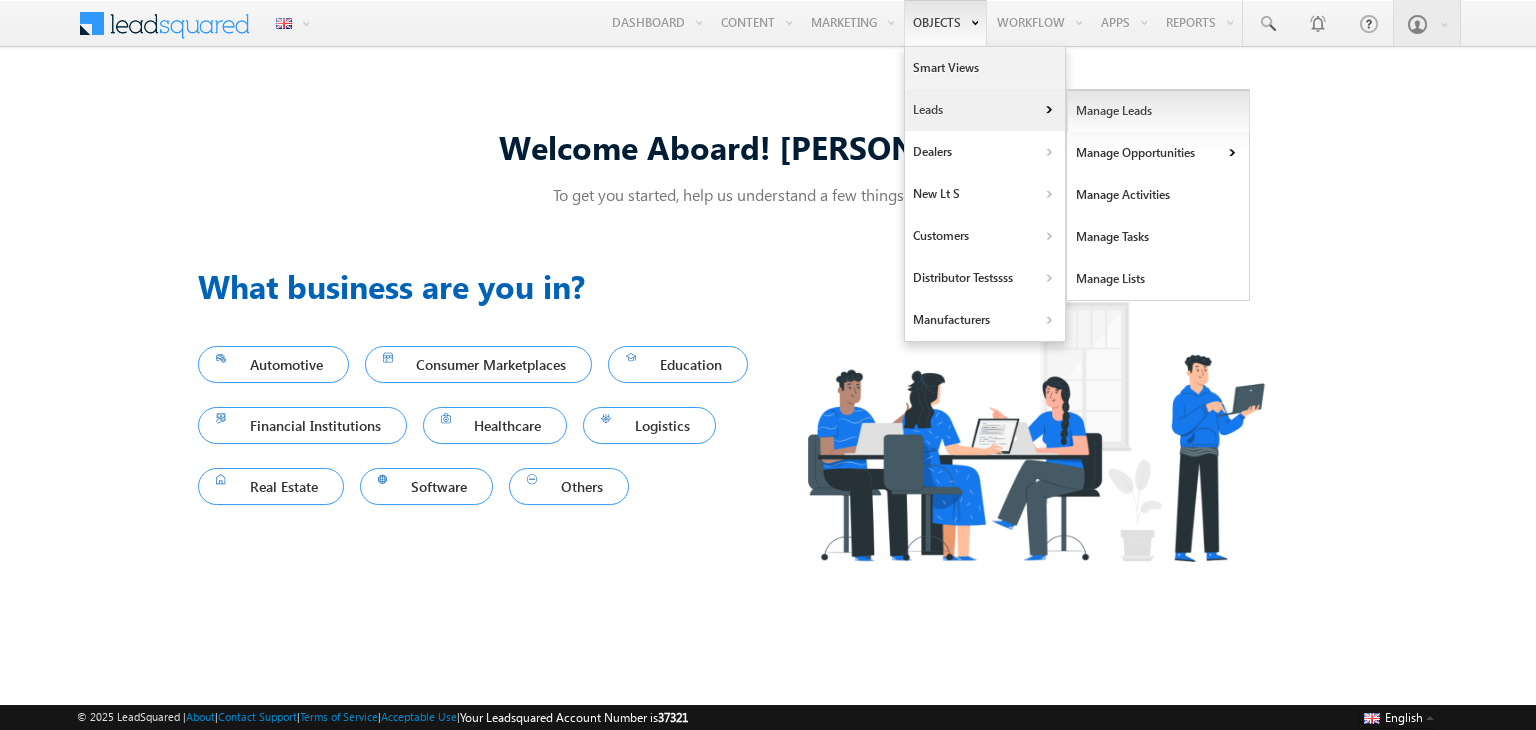 click on "Manage Leads" at bounding box center [1158, 111] 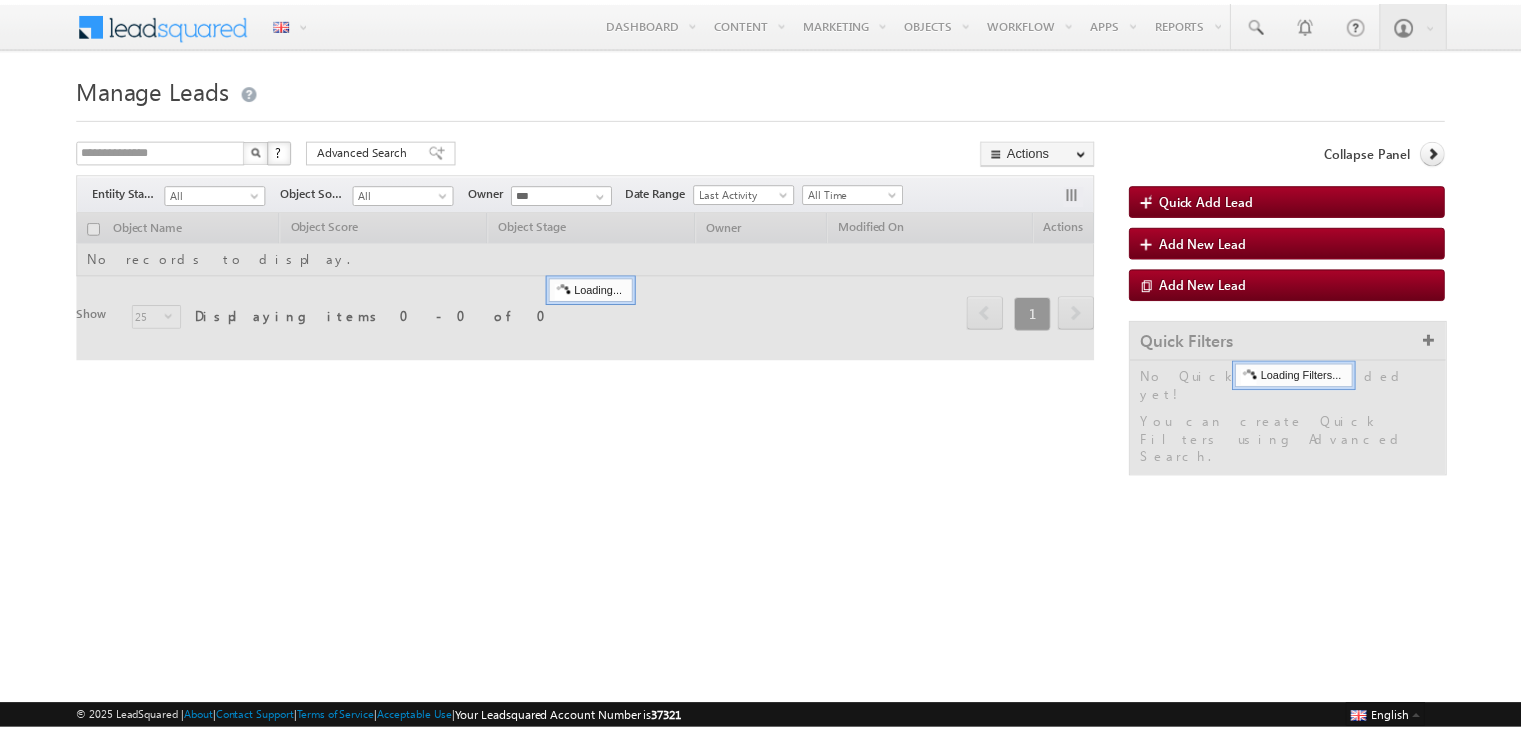 scroll, scrollTop: 0, scrollLeft: 0, axis: both 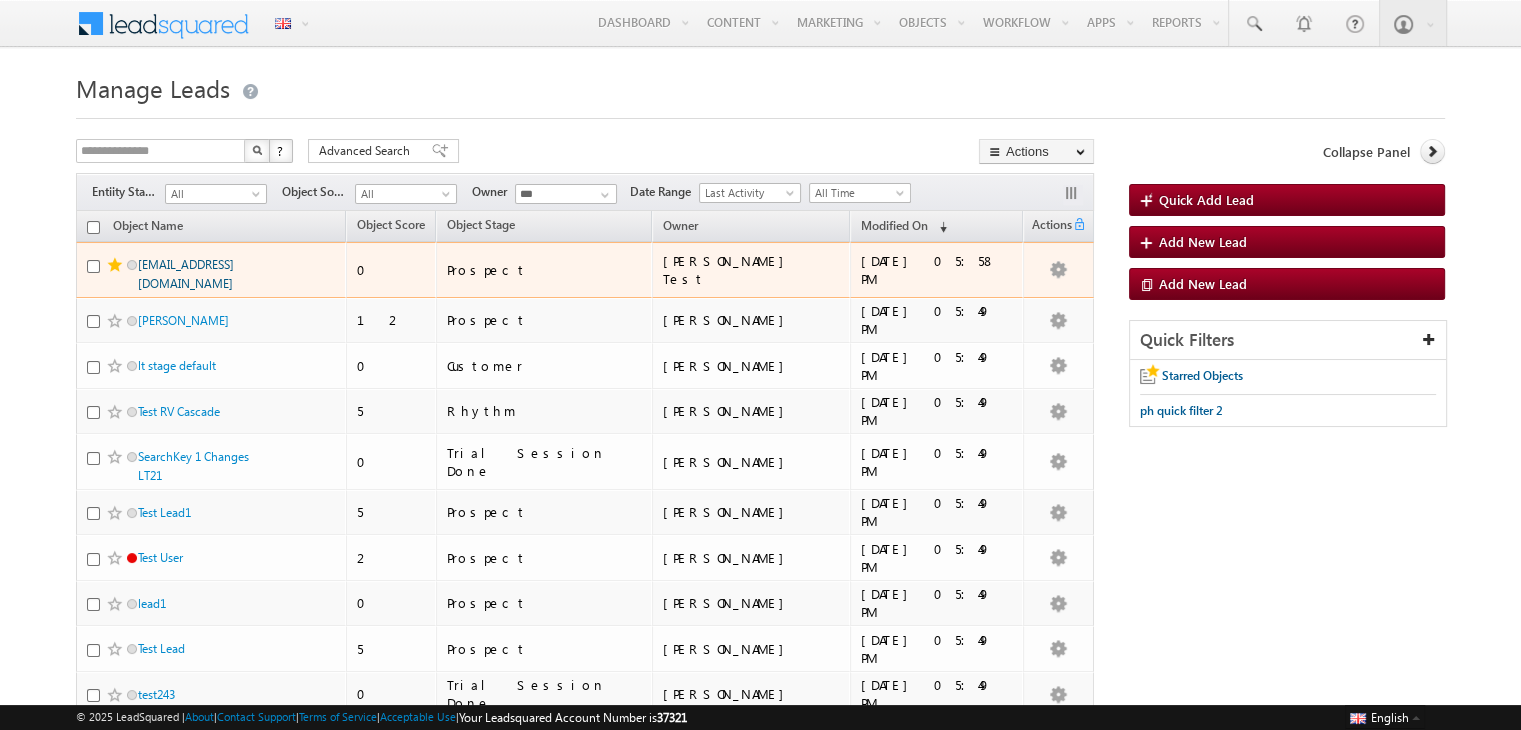 click on "[EMAIL_ADDRESS][DOMAIN_NAME]" at bounding box center [186, 274] 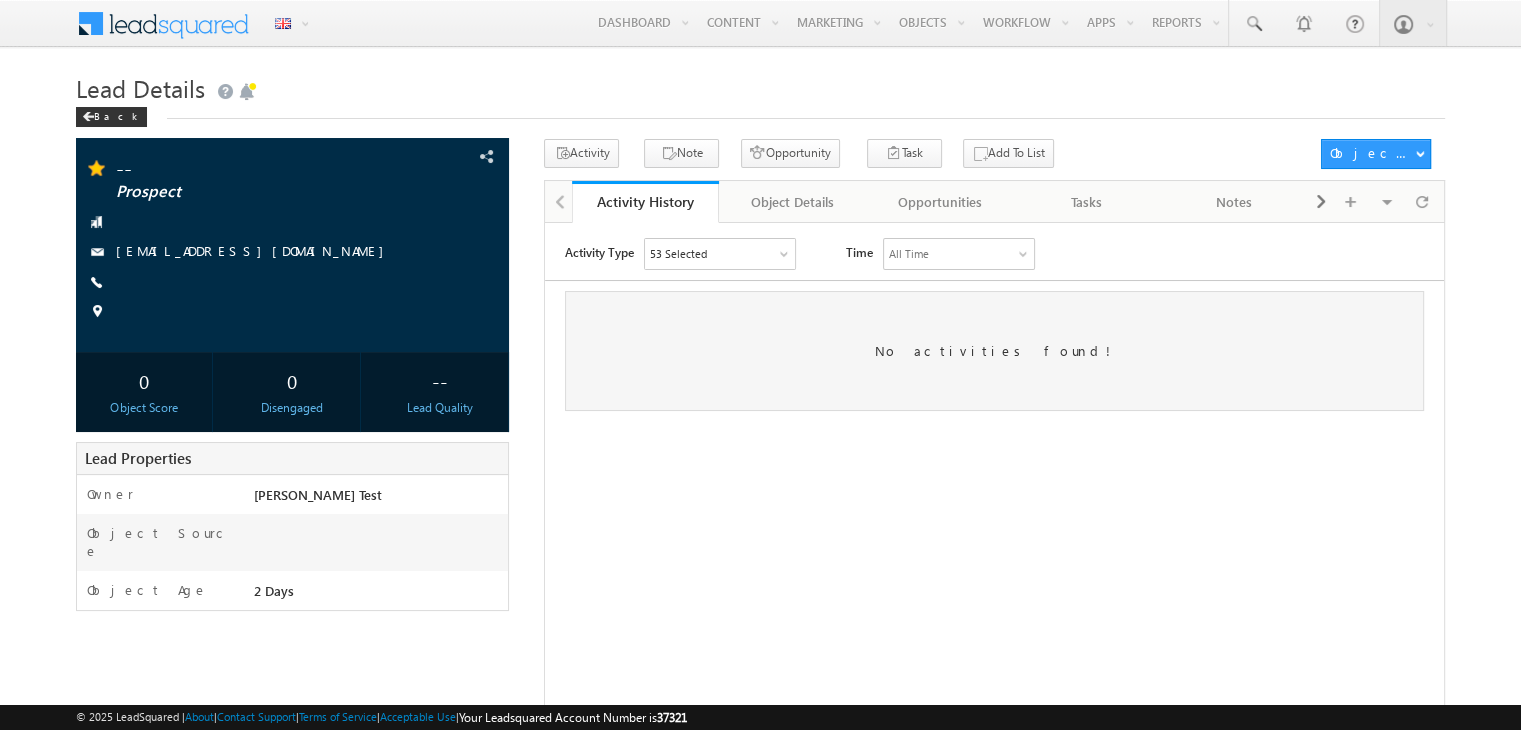 scroll, scrollTop: 0, scrollLeft: 0, axis: both 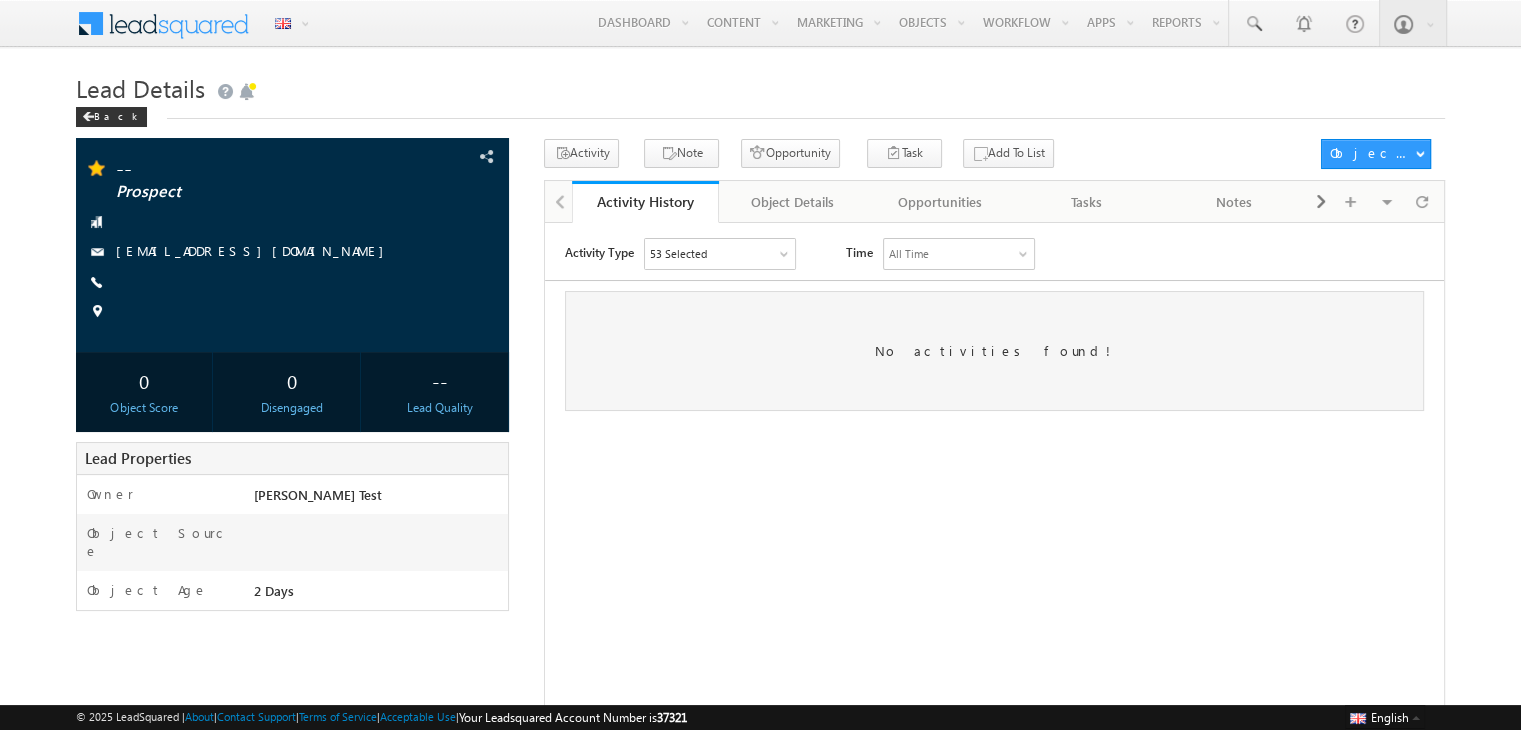 click on "No activities found!" at bounding box center [994, 350] 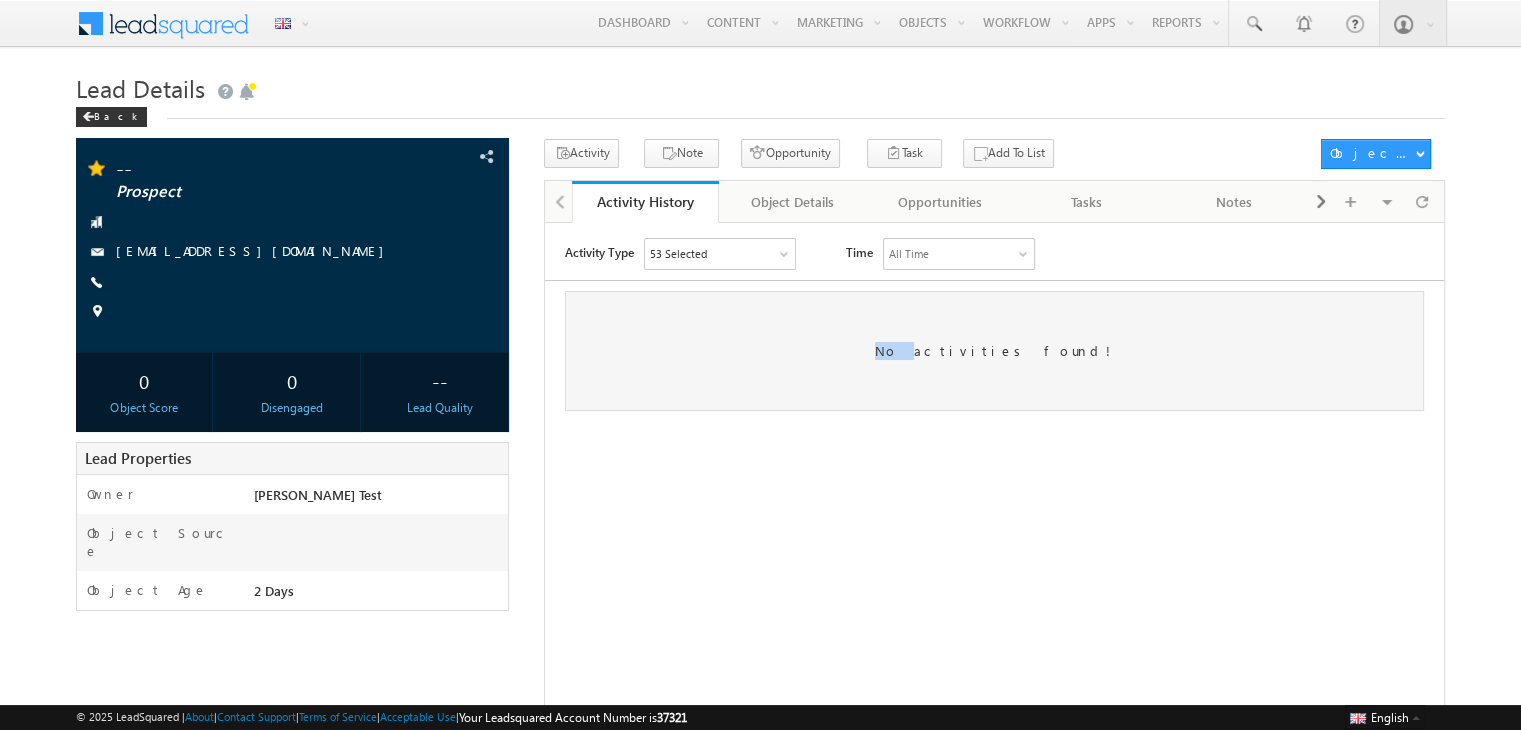 click on "No activities found!" at bounding box center [994, 350] 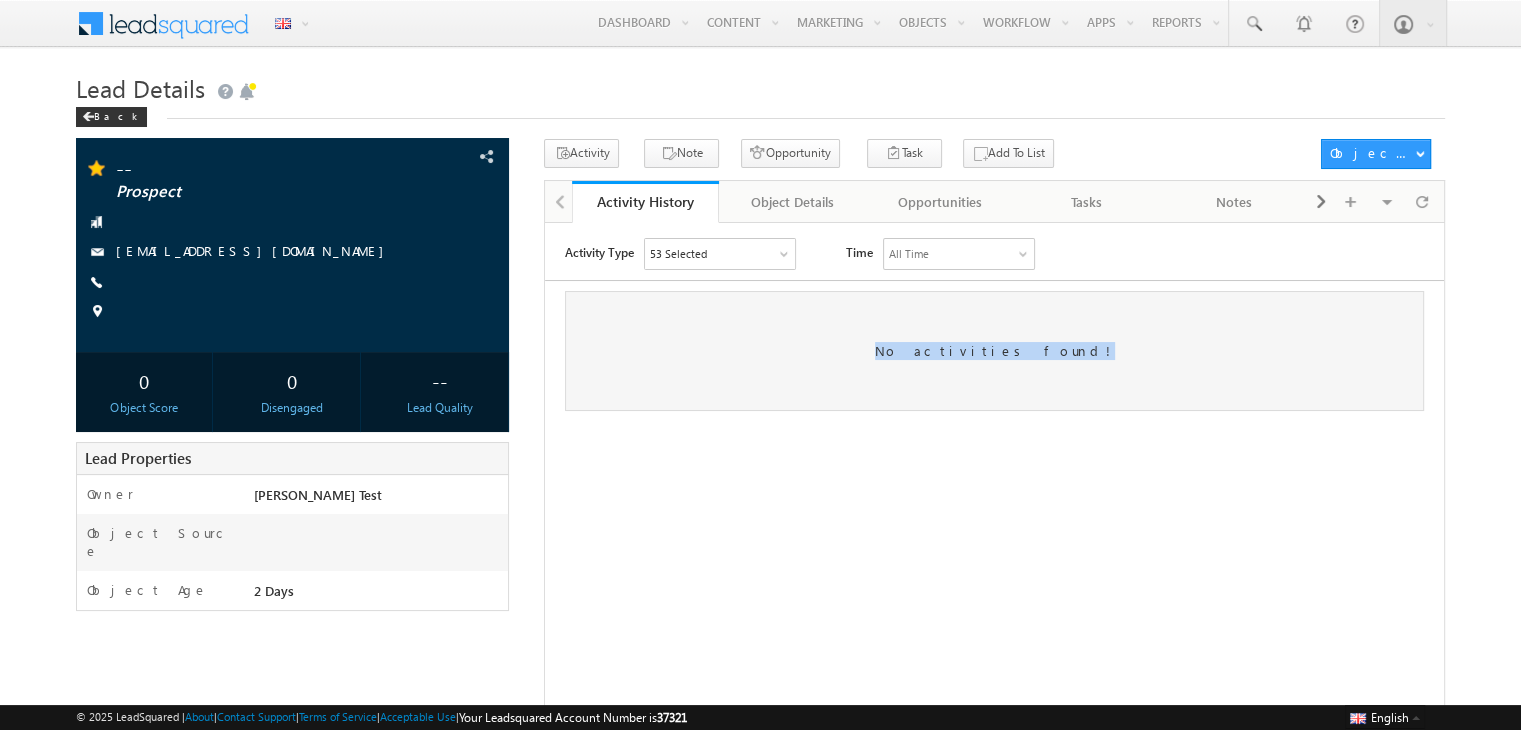 click on "No activities found!" at bounding box center (994, 350) 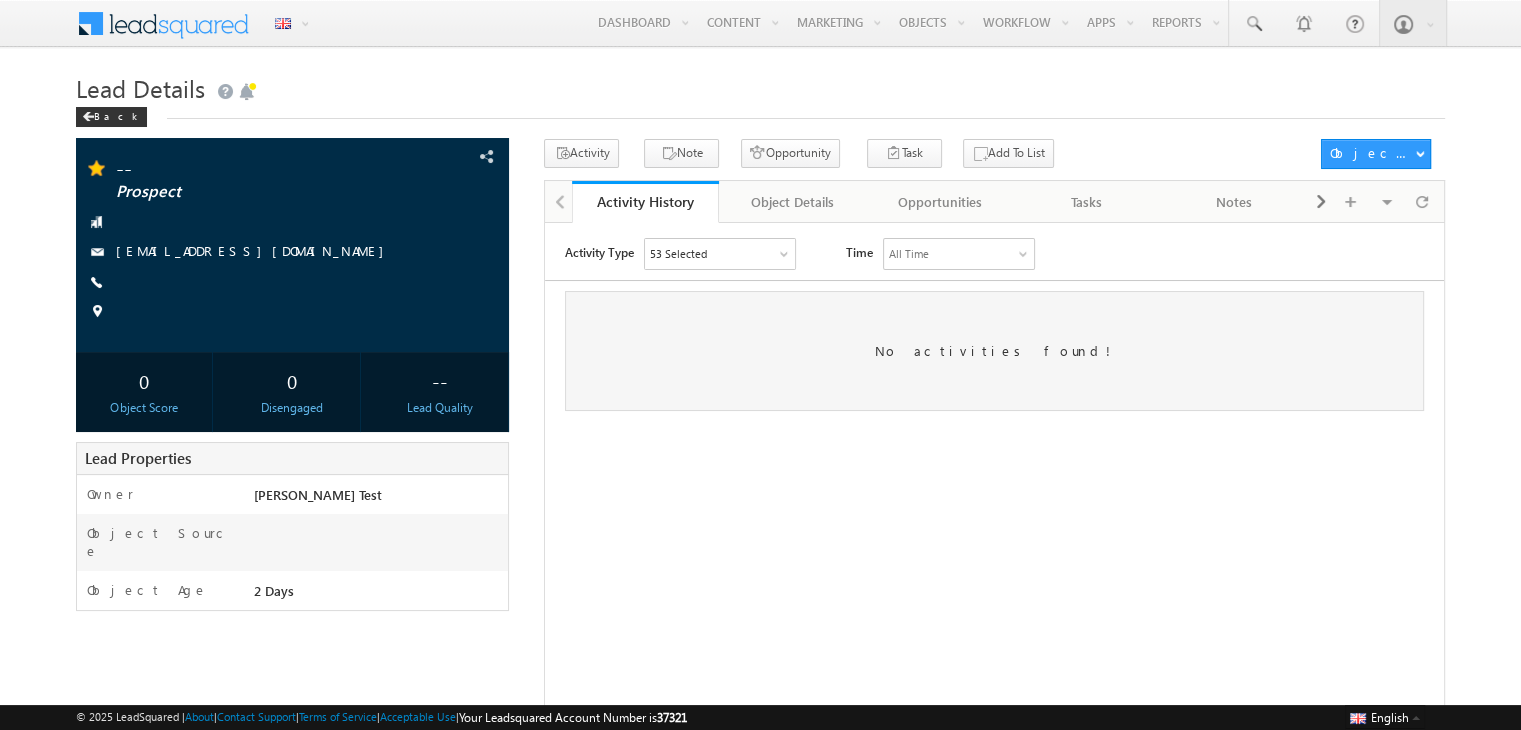 click on "Activity Type
53 Selected
Select All Sales Activities 1 Sales Activity Opportunities 8 ani opp Credit Card Custom Opp RV Opportunity Priyanka Opp 1 RV Test Opp Update Savings Account test Email Activities 18 Email Bounced Email Link Clicked Email Marked Spam Email Opened Inbound Object through Email Mailing preference link clicked Negative Response to Email Neutral Response to Email Positive Response to Email Resubscribed Subscribed To Newsletter Subscribed To Promotional Emails Unsubscribe Link Clicked Unsubscribed Unsubscribed From Newsletter Unsubscribed From Promotional Emails View in browser link Clicked Email Sent Web Activities 5 Conversion Button Clicked Converted to Object Form Submitted on Website Page Visited on Website 1 2" at bounding box center (994, 323) 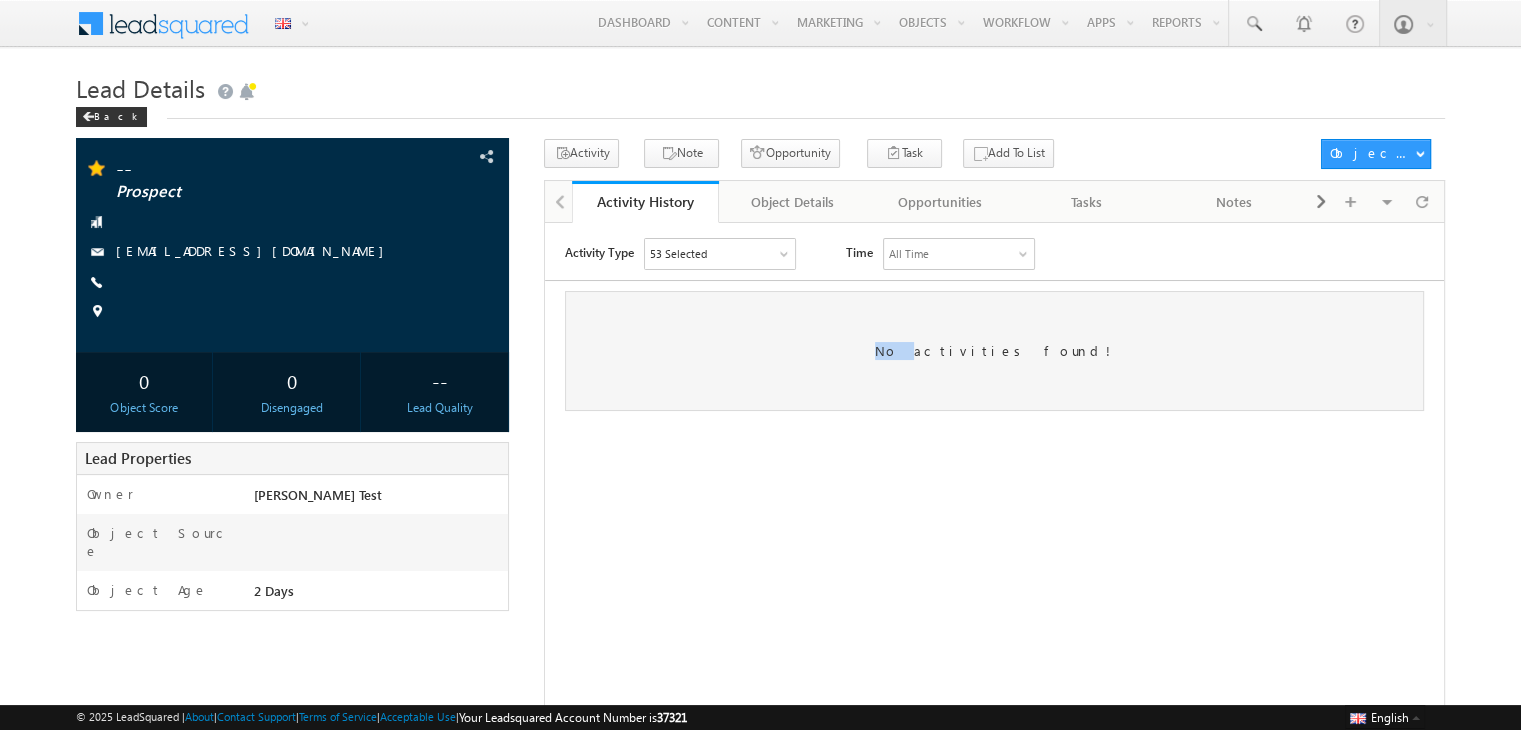 click on "Activity Type
53 Selected
Select All Sales Activities 1 Sales Activity Opportunities 8 ani opp Credit Card Custom Opp RV Opportunity Priyanka Opp 1 RV Test Opp Update Savings Account test Email Activities 18 Email Bounced Email Link Clicked Email Marked Spam Email Opened Inbound Object through Email Mailing preference link clicked Negative Response to Email Neutral Response to Email Positive Response to Email Resubscribed Subscribed To Newsletter Subscribed To Promotional Emails Unsubscribe Link Clicked Unsubscribed Unsubscribed From Newsletter Unsubscribed From Promotional Emails View in browser link Clicked Email Sent Web Activities 5 Conversion Button Clicked Converted to Object Form Submitted on Website Page Visited on Website 1 2" at bounding box center (994, 323) 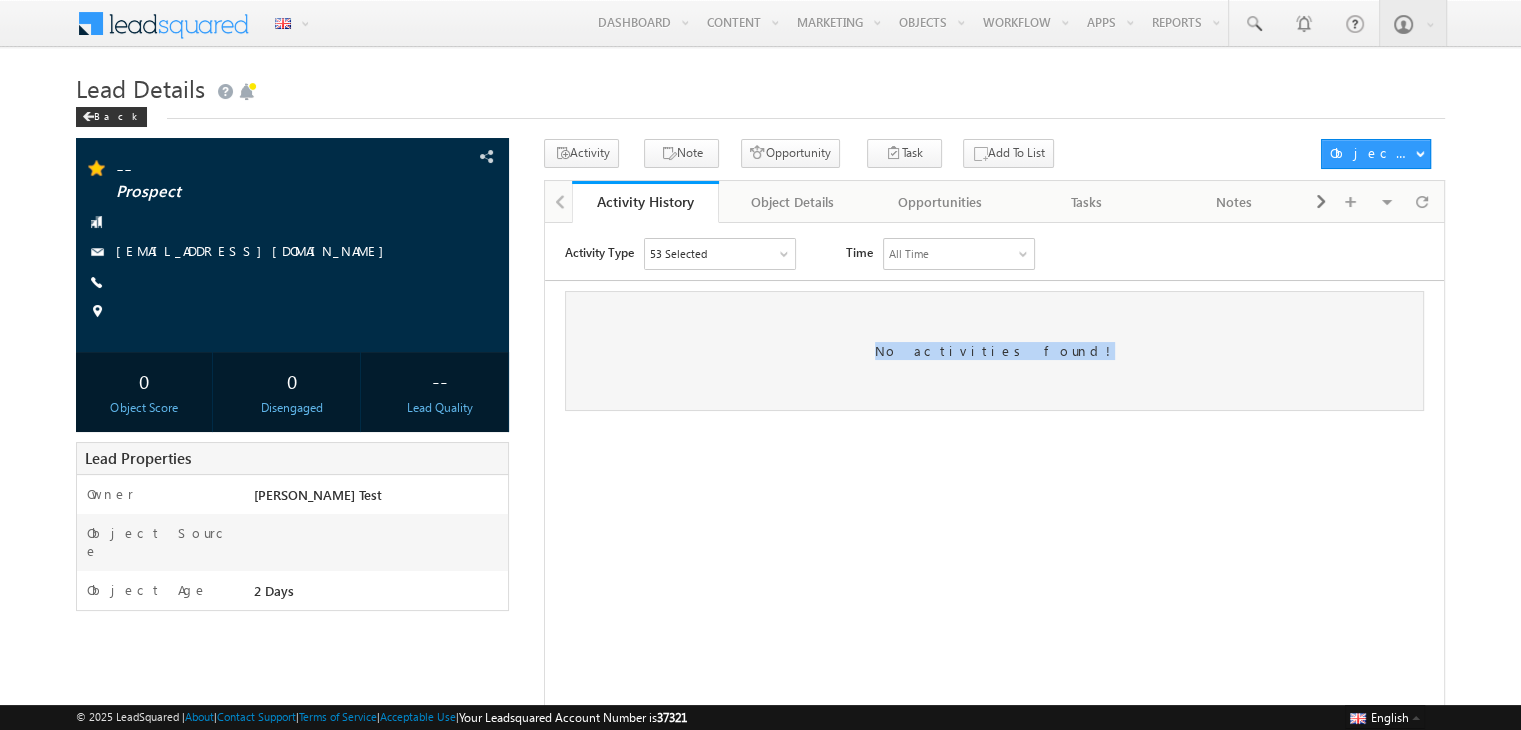 click on "Activity Type
53 Selected
Select All Sales Activities 1 Sales Activity Opportunities 8 ani opp Credit Card Custom Opp RV Opportunity Priyanka Opp 1 RV Test Opp Update Savings Account test Email Activities 18 Email Bounced Email Link Clicked Email Marked Spam Email Opened Inbound Object through Email Mailing preference link clicked Negative Response to Email Neutral Response to Email Positive Response to Email Resubscribed Subscribed To Newsletter Subscribed To Promotional Emails Unsubscribe Link Clicked Unsubscribed Unsubscribed From Newsletter Unsubscribed From Promotional Emails View in browser link Clicked Email Sent Web Activities 5 Conversion Button Clicked Converted to Object Form Submitted on Website Page Visited on Website 1 2" at bounding box center [994, 323] 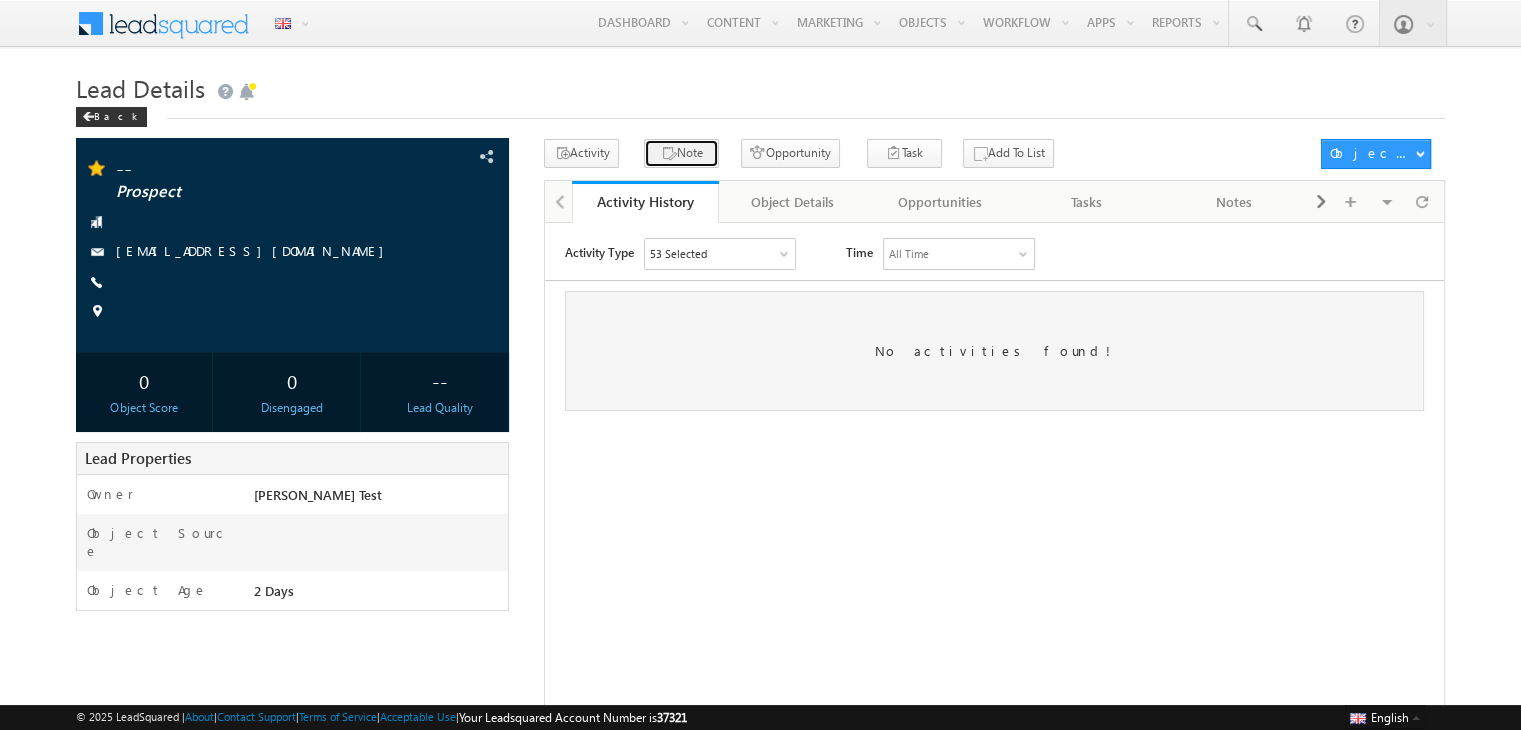 click on "Note" at bounding box center [681, 153] 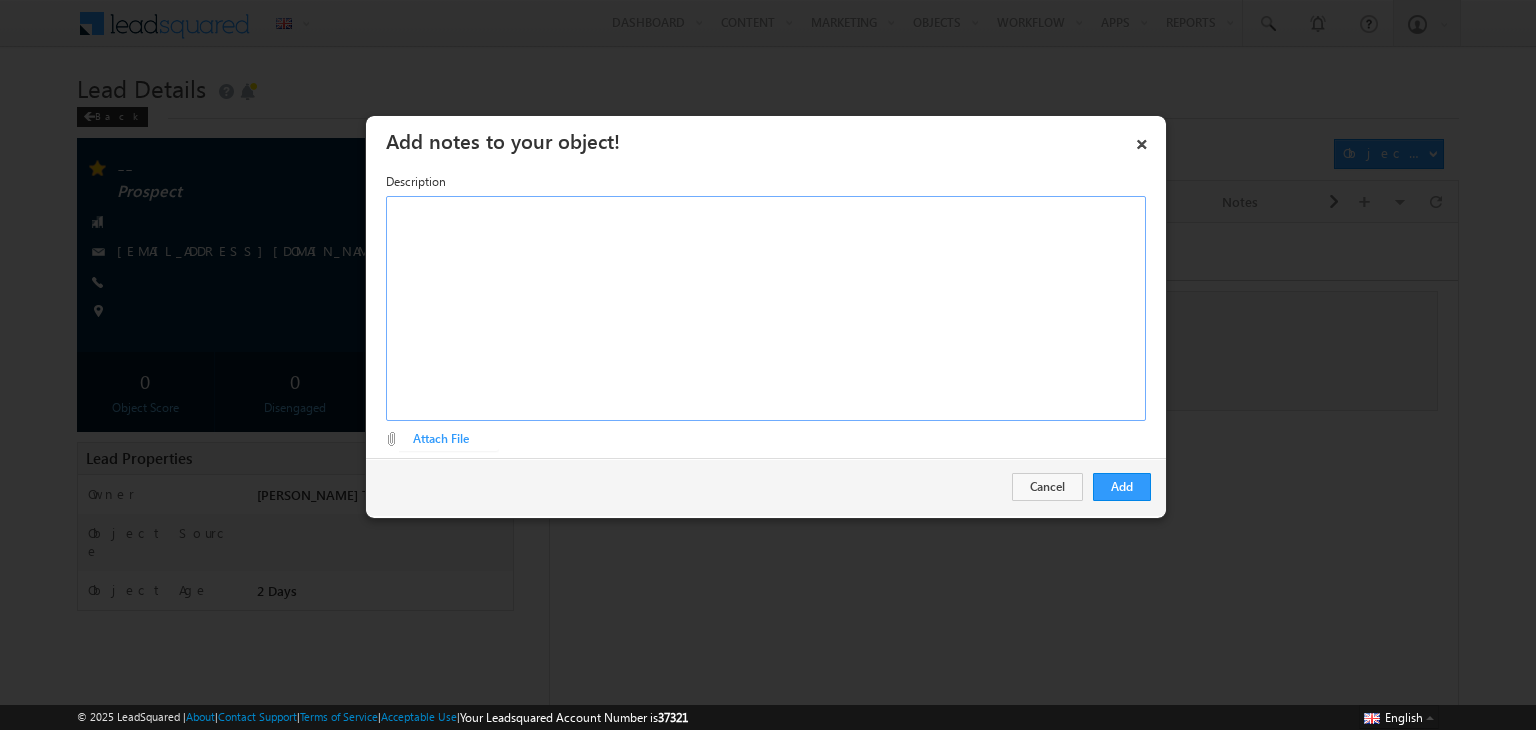 click at bounding box center (766, 308) 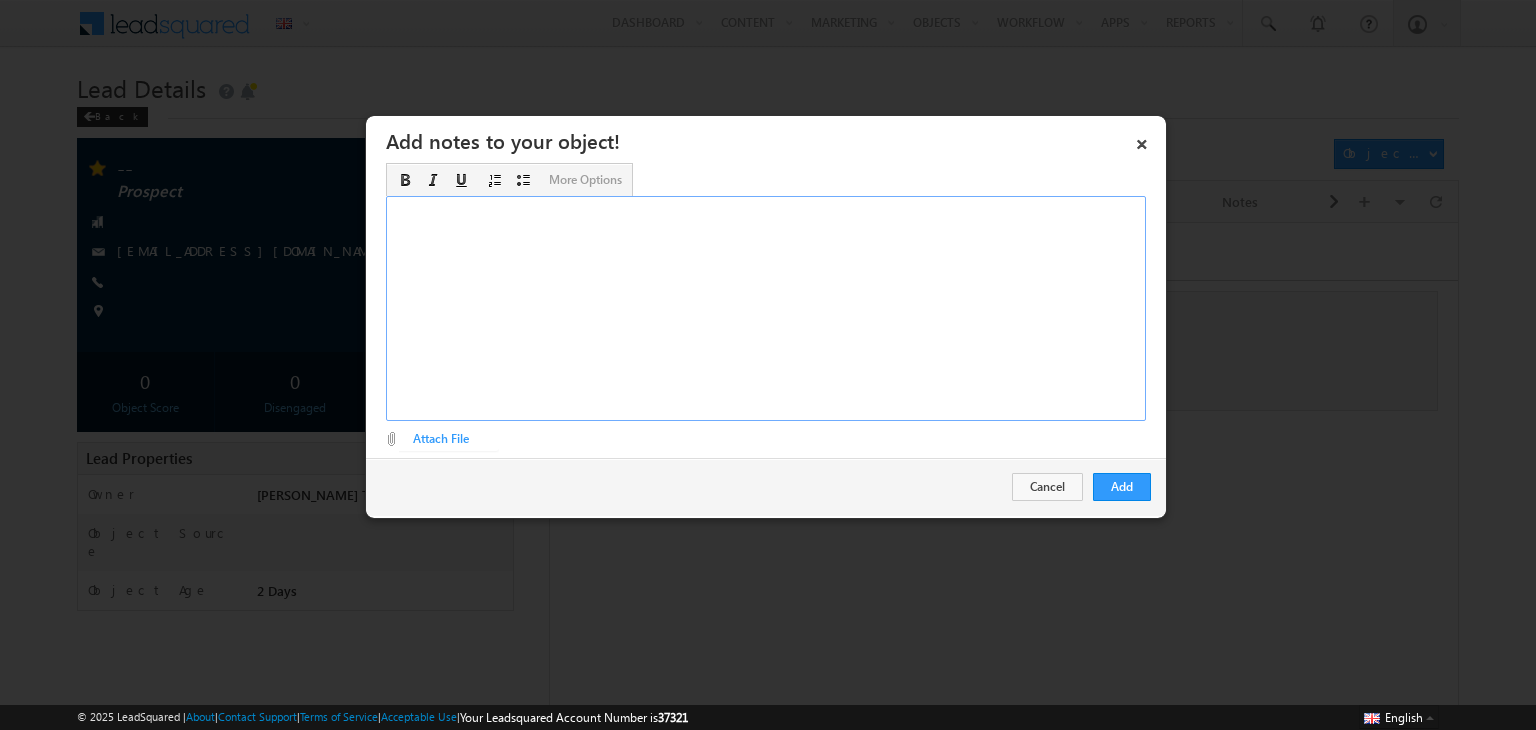 type 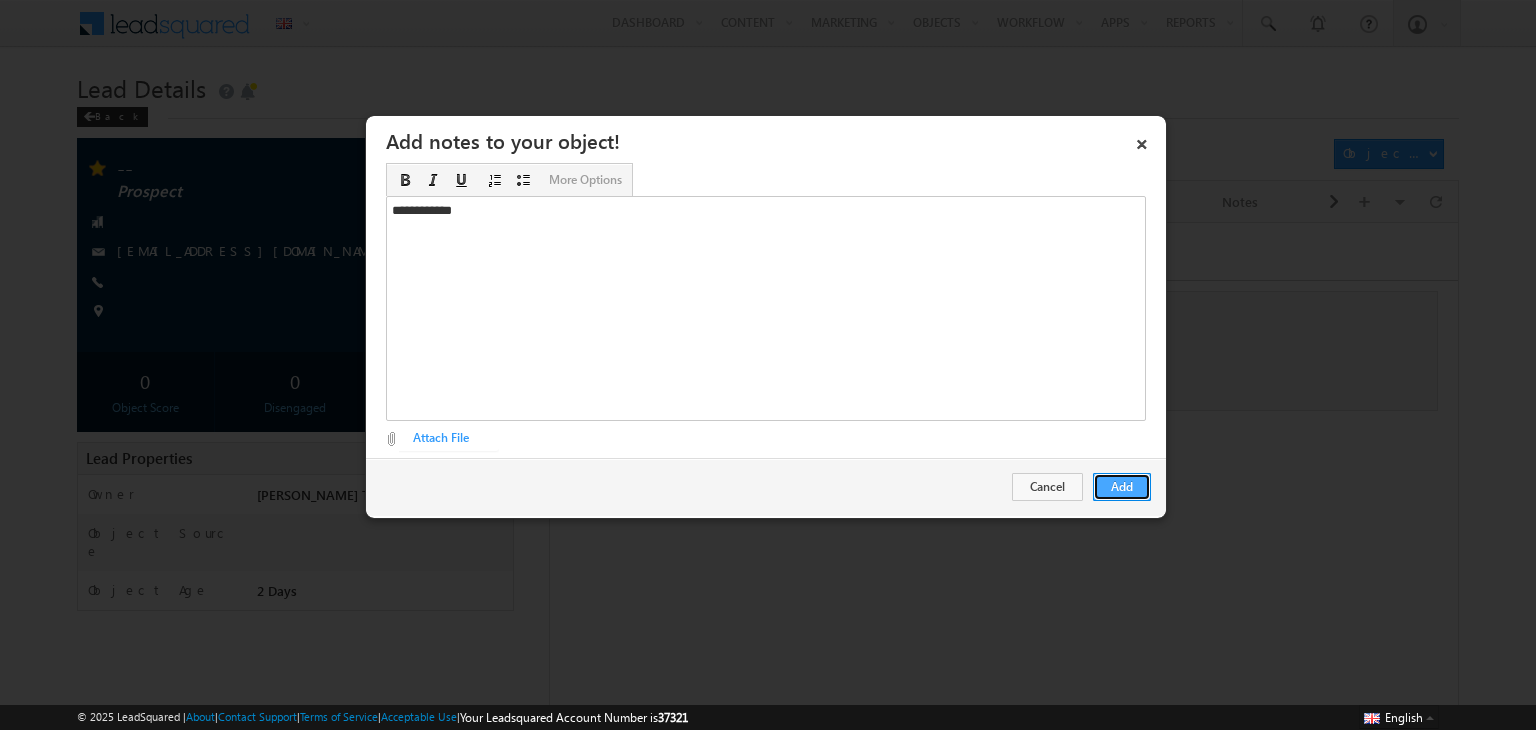 click on "Add" at bounding box center (1122, 487) 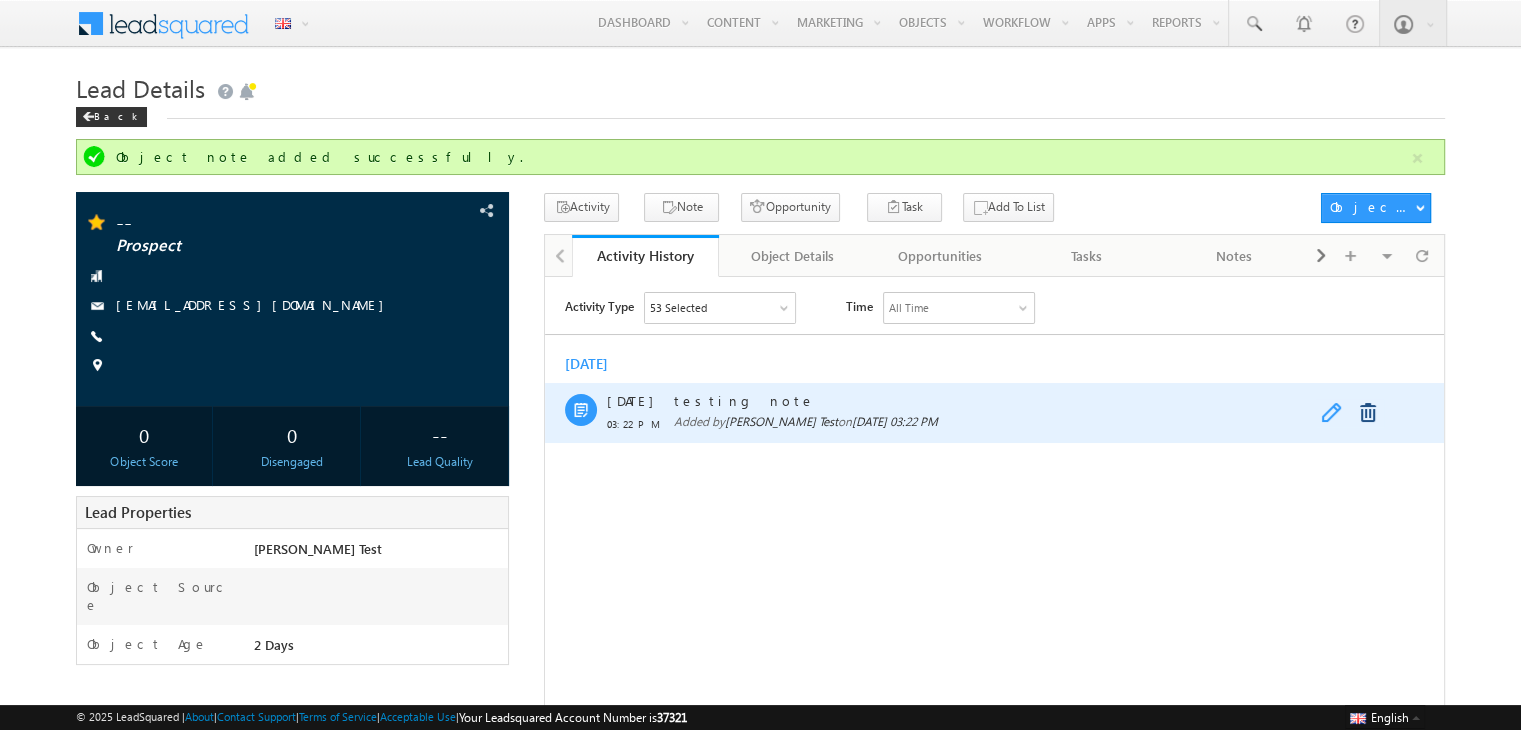 click at bounding box center (1333, 412) 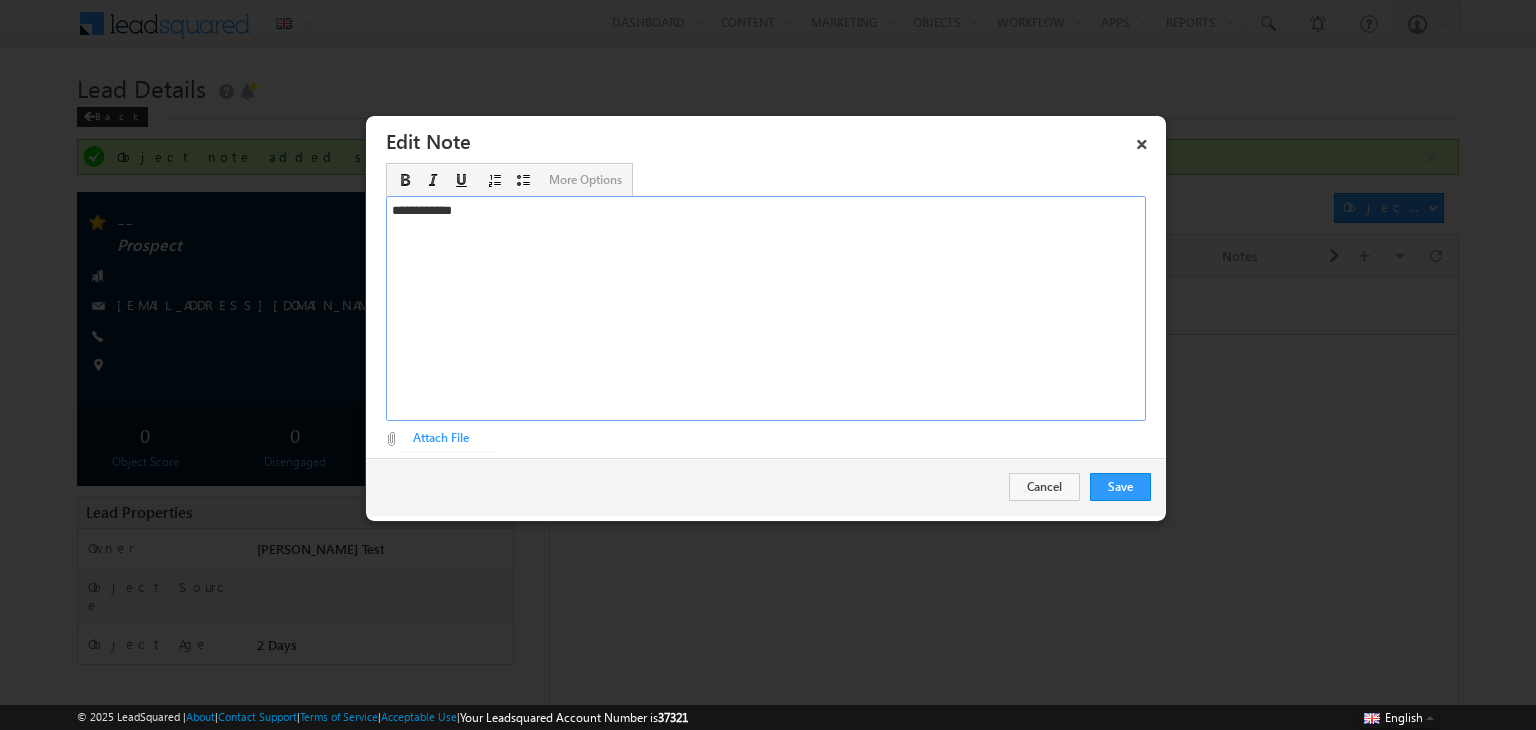 click on "**********" at bounding box center [766, 308] 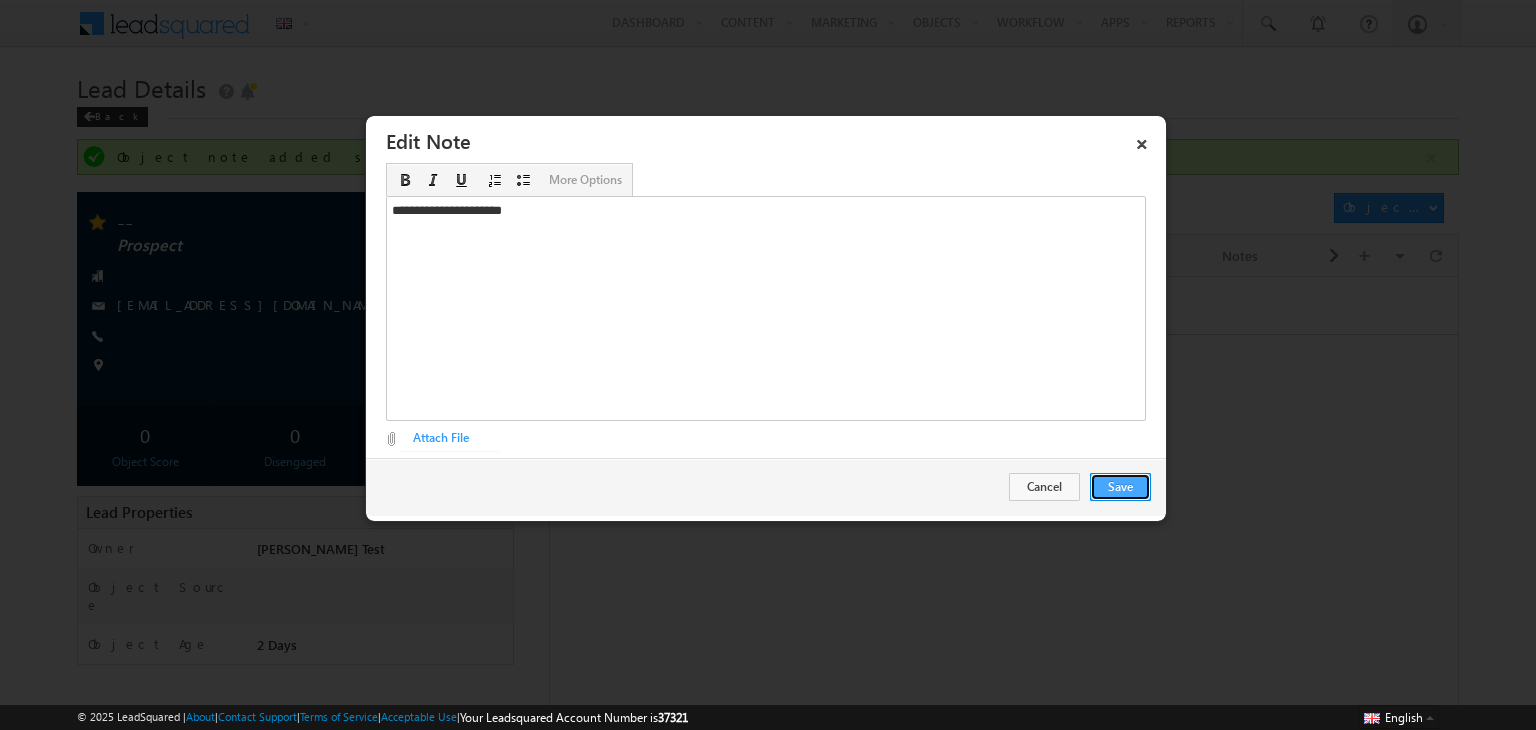 click on "Save" at bounding box center (1120, 487) 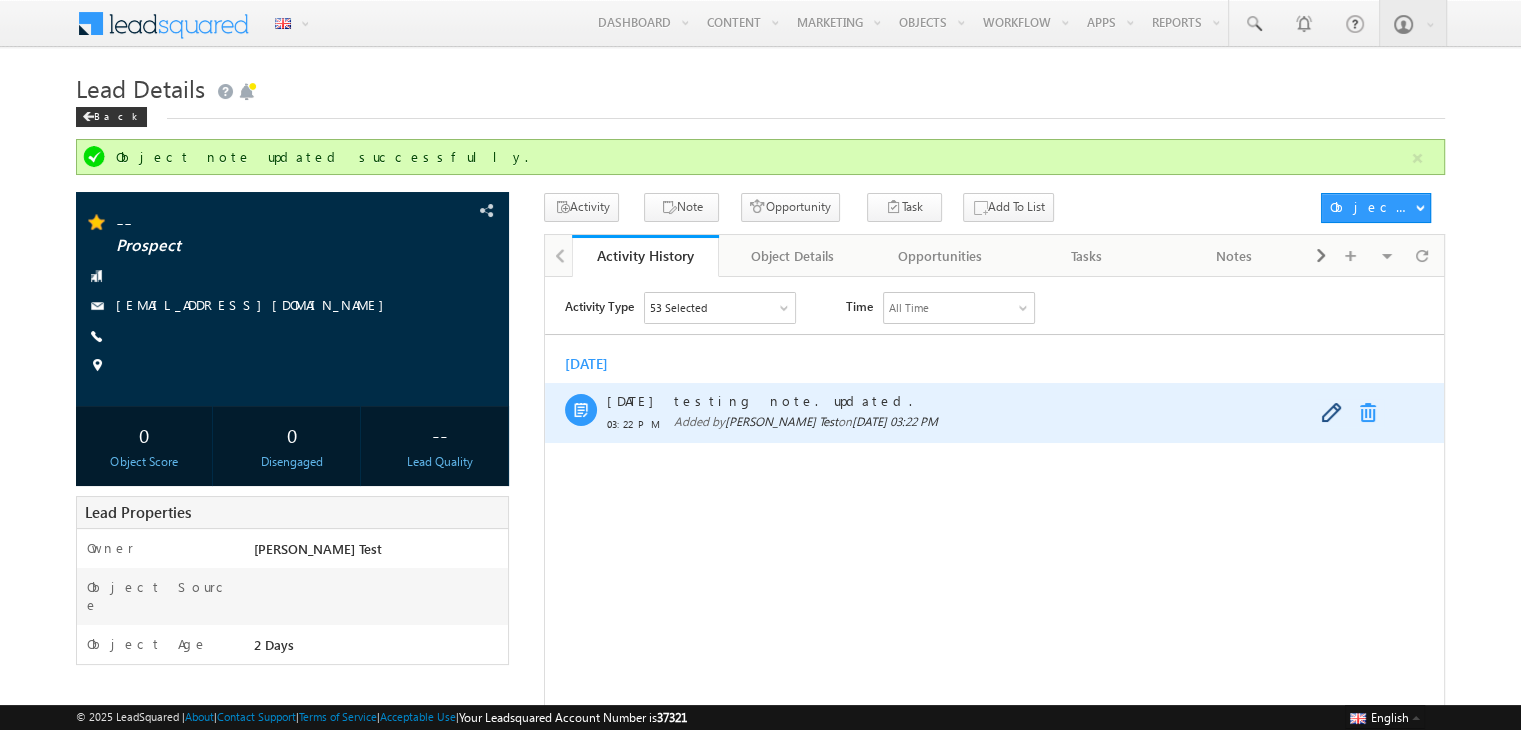 click at bounding box center (1372, 412) 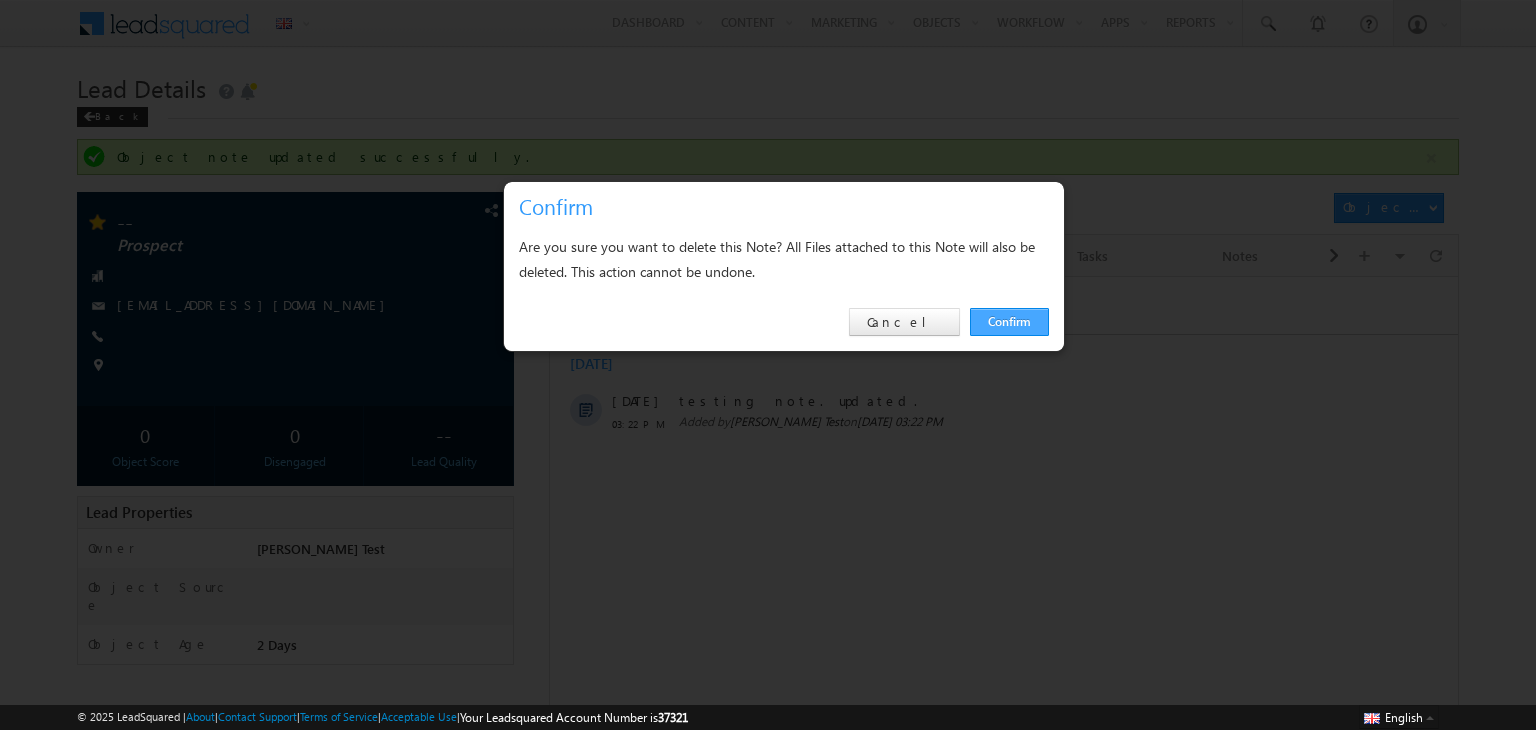 click on "Confirm" at bounding box center (1009, 322) 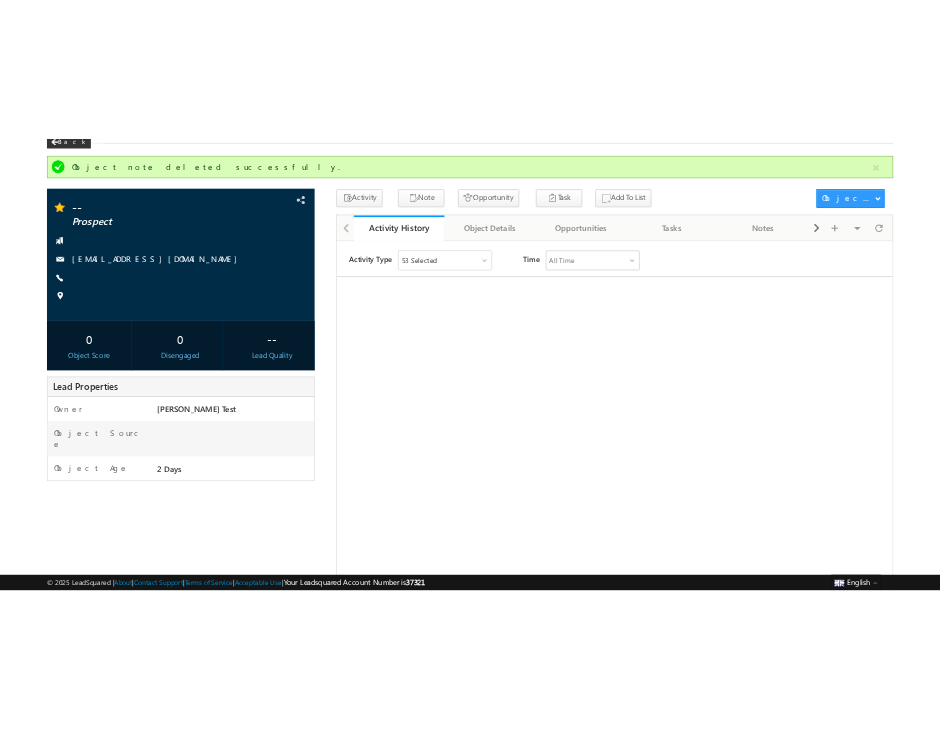 scroll, scrollTop: 0, scrollLeft: 0, axis: both 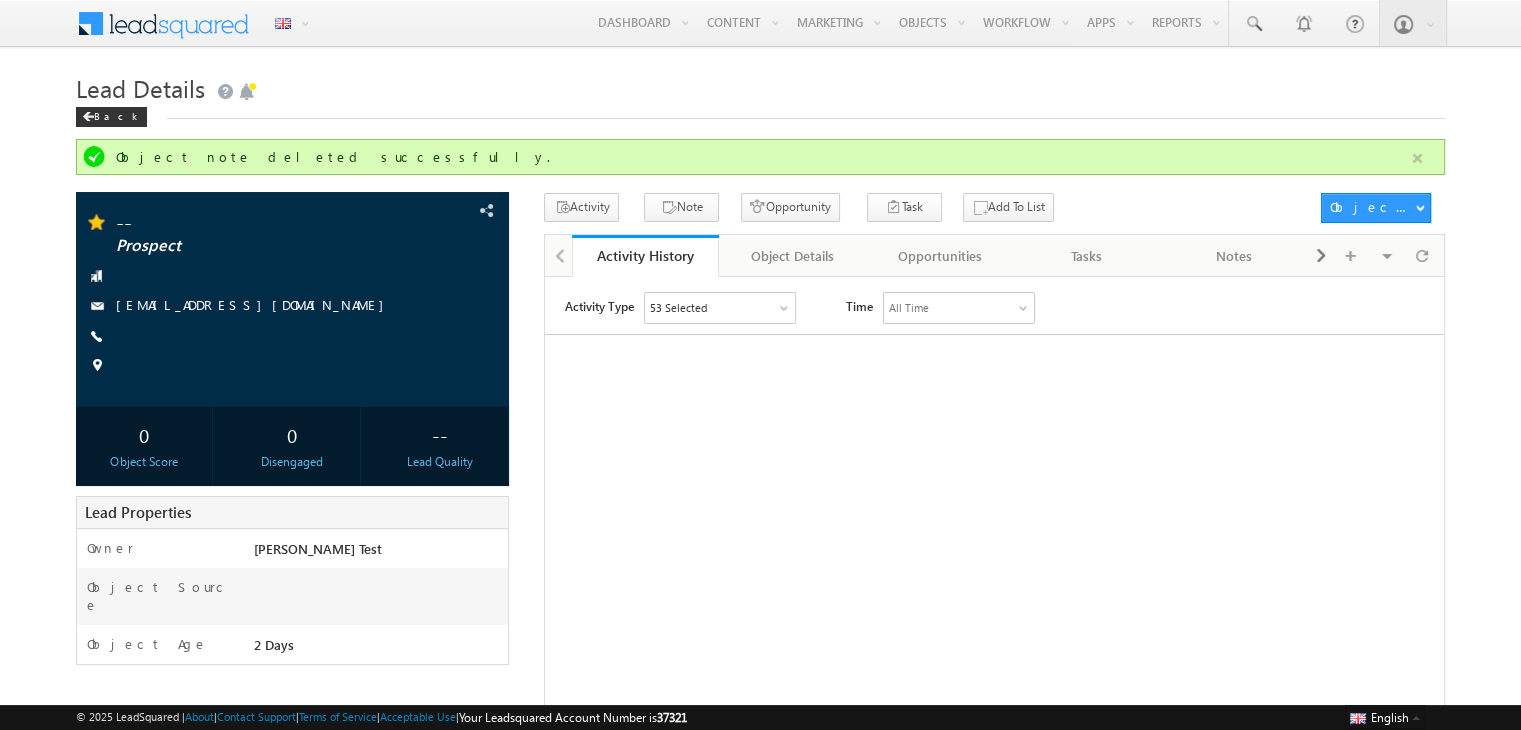 click at bounding box center [1417, 158] 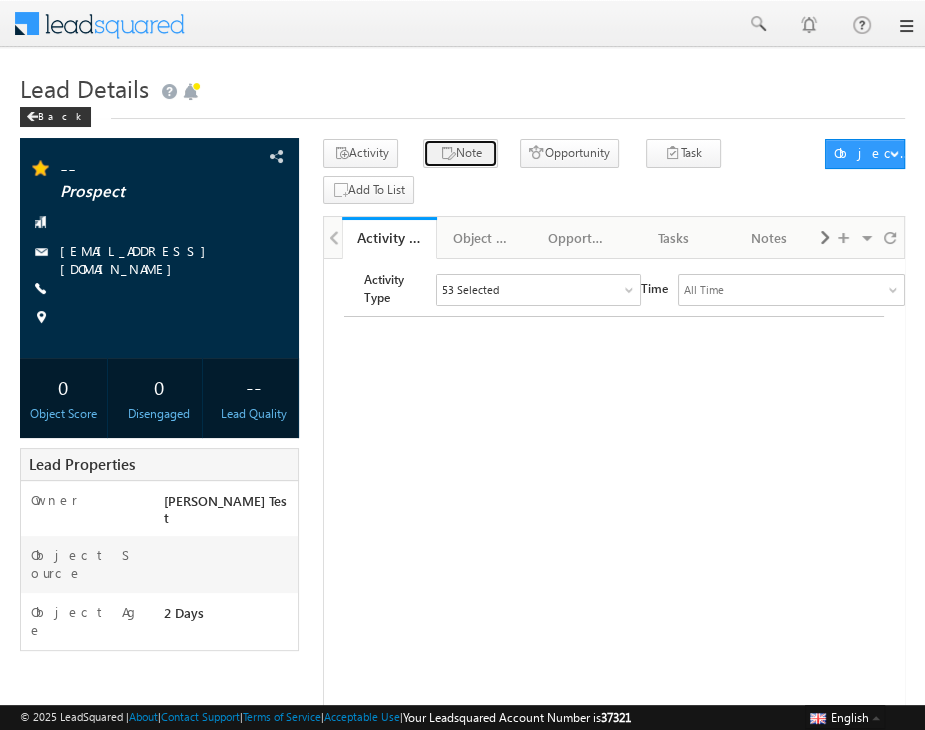click on "Note" at bounding box center [460, 153] 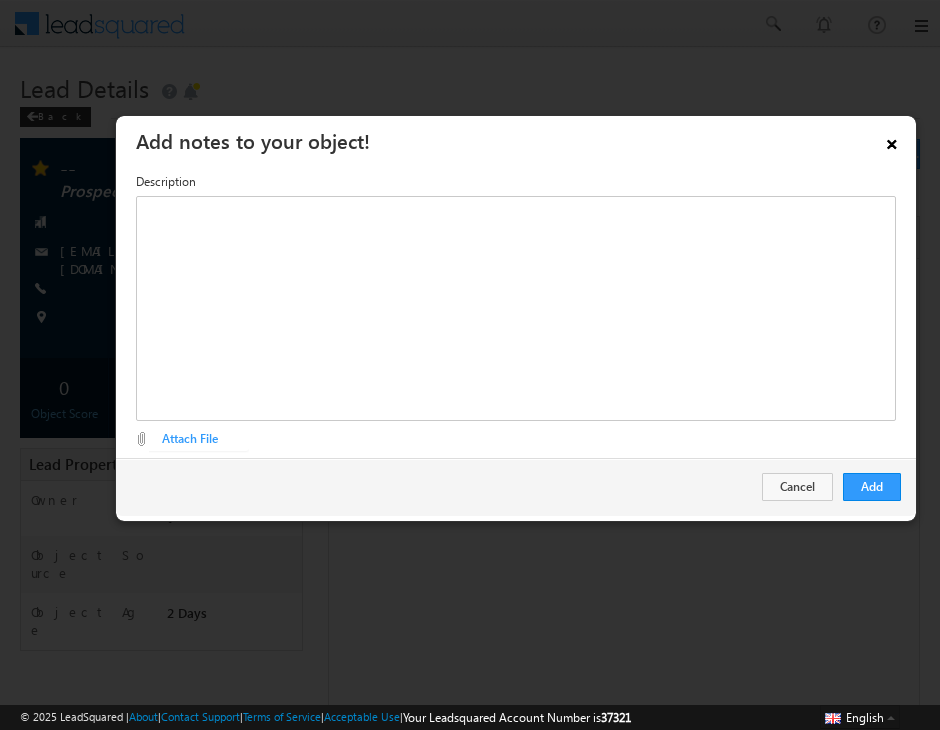 click on "×" at bounding box center (892, 140) 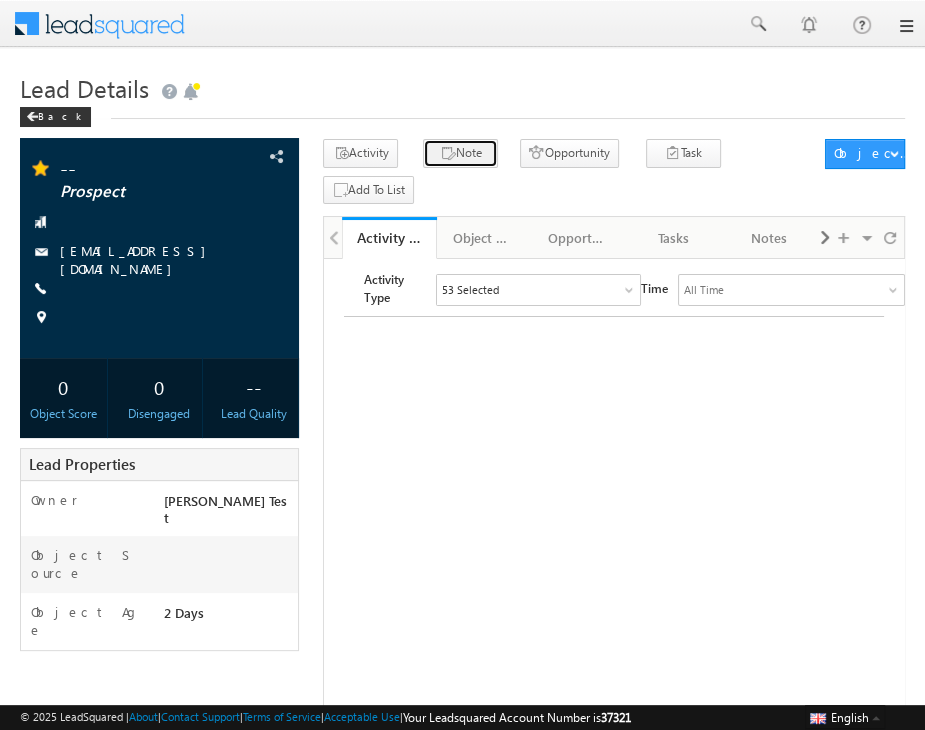 click on "Note" at bounding box center (460, 153) 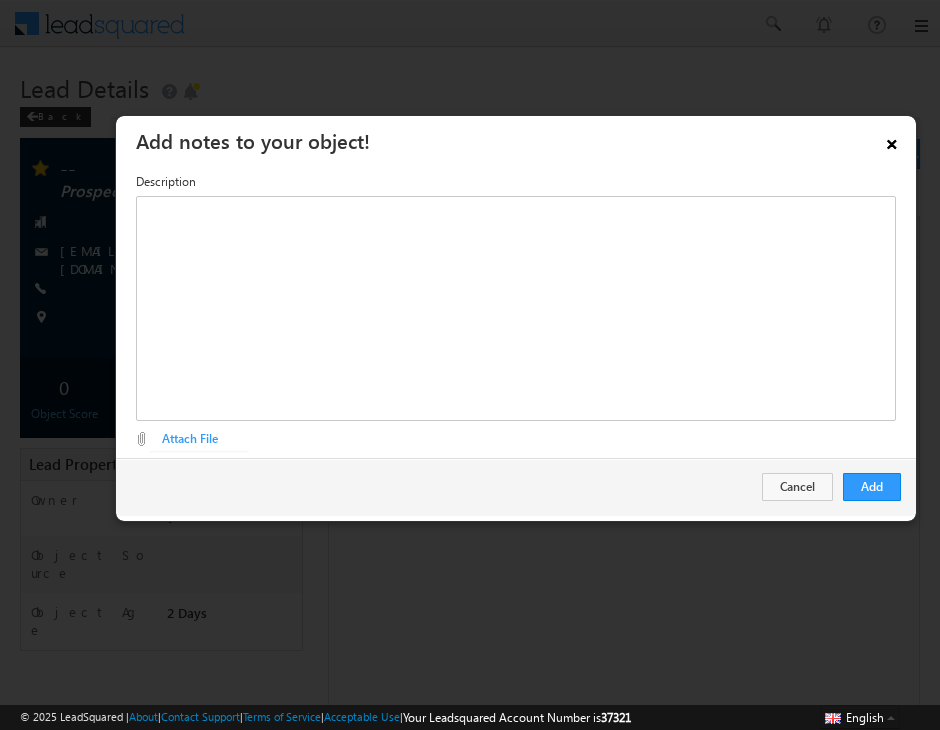 click on "×" at bounding box center [892, 140] 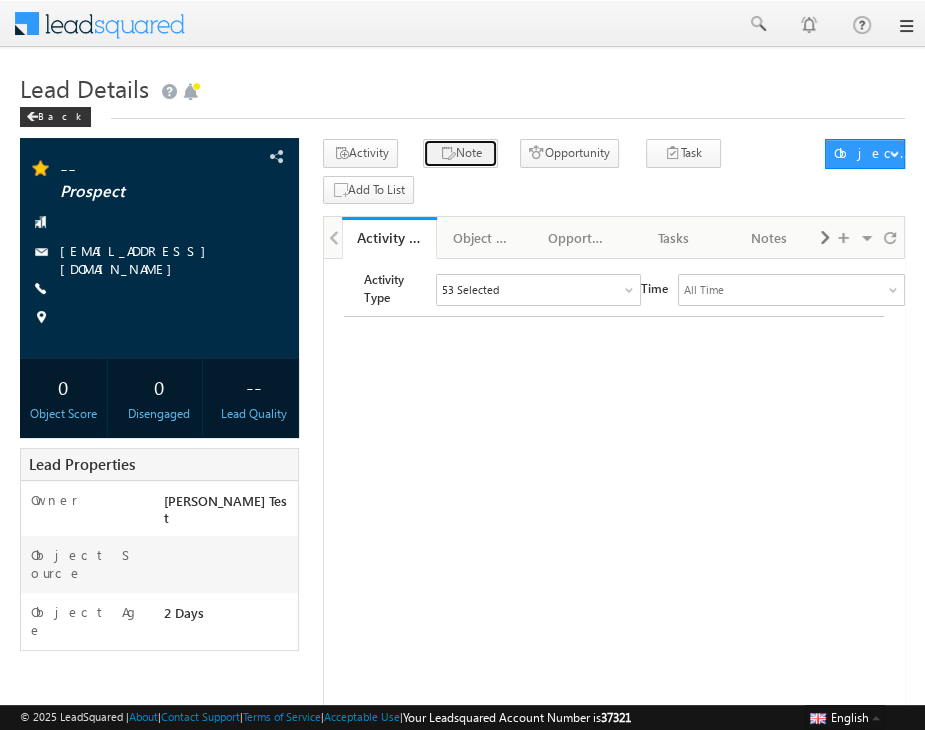 click at bounding box center (448, 154) 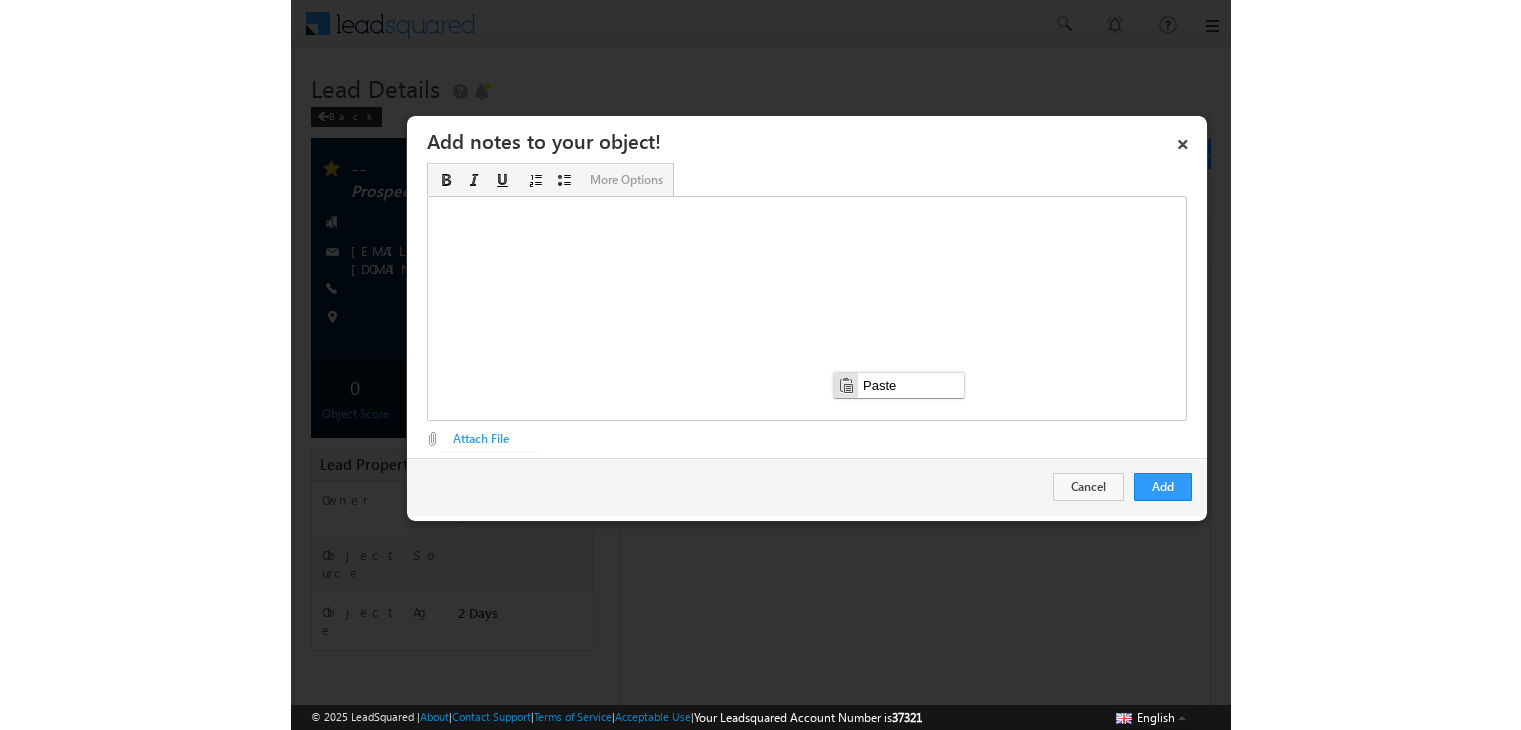 scroll, scrollTop: 0, scrollLeft: 0, axis: both 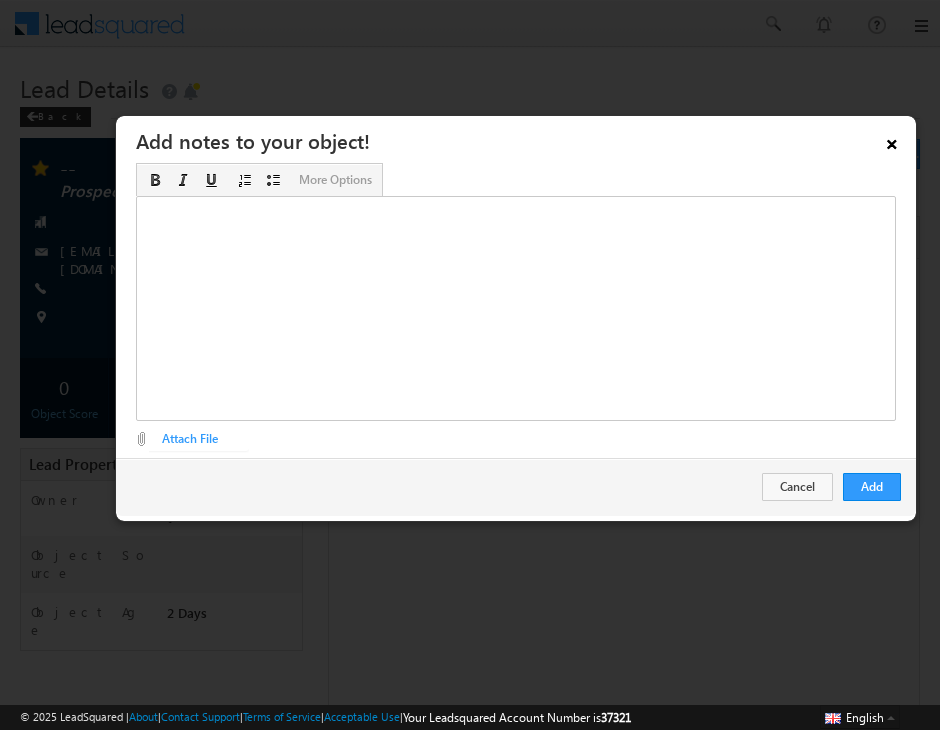 click on "×" at bounding box center [892, 140] 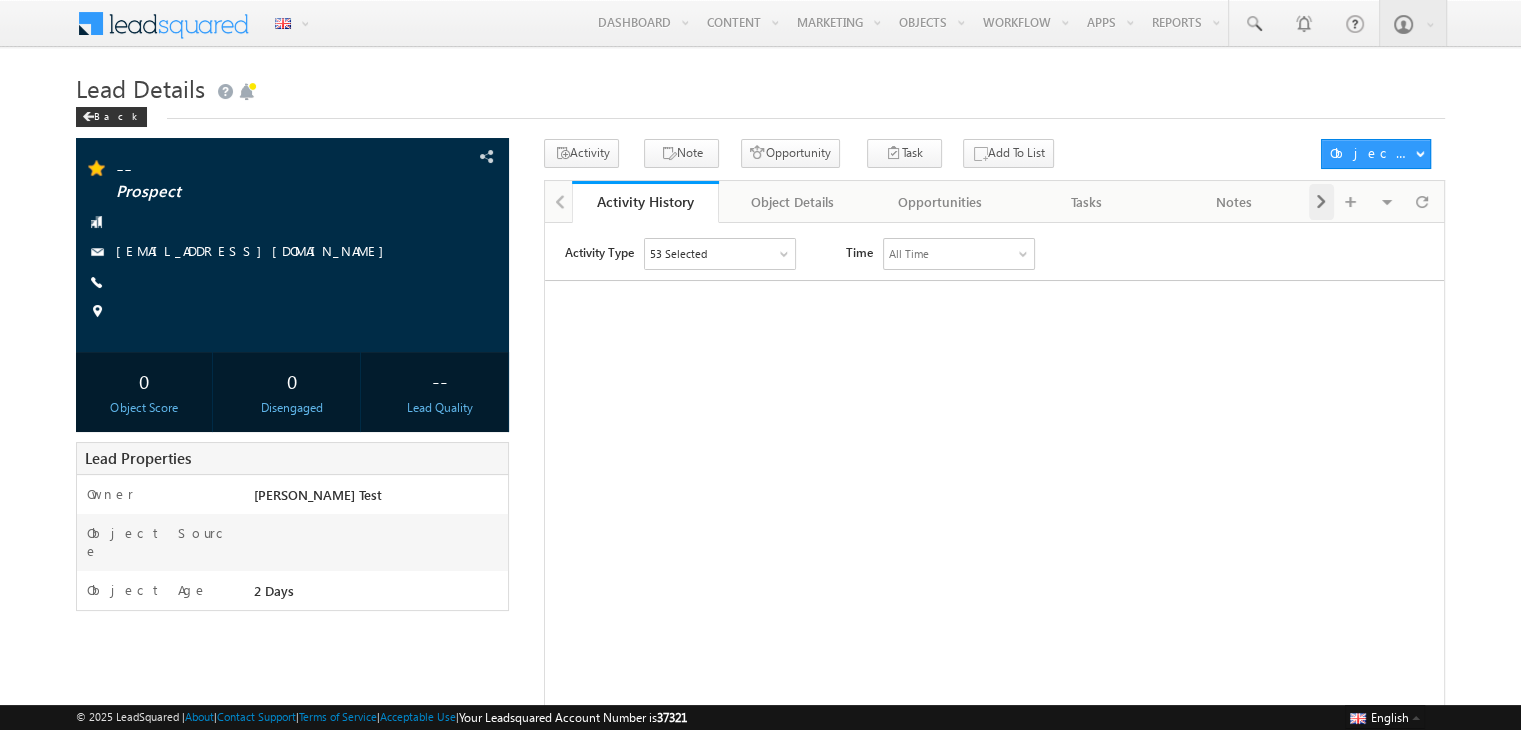 click at bounding box center (1321, 202) 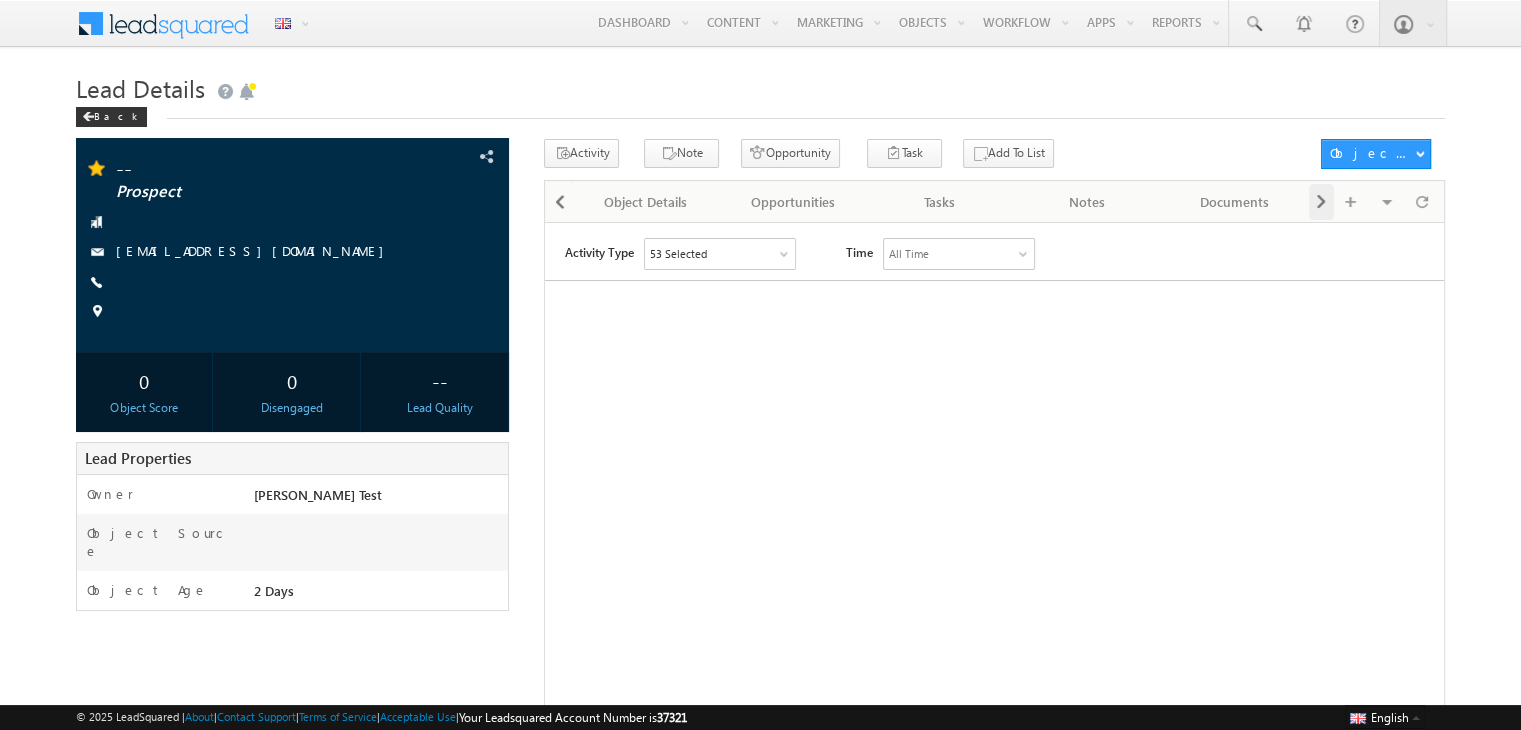 click at bounding box center [1321, 202] 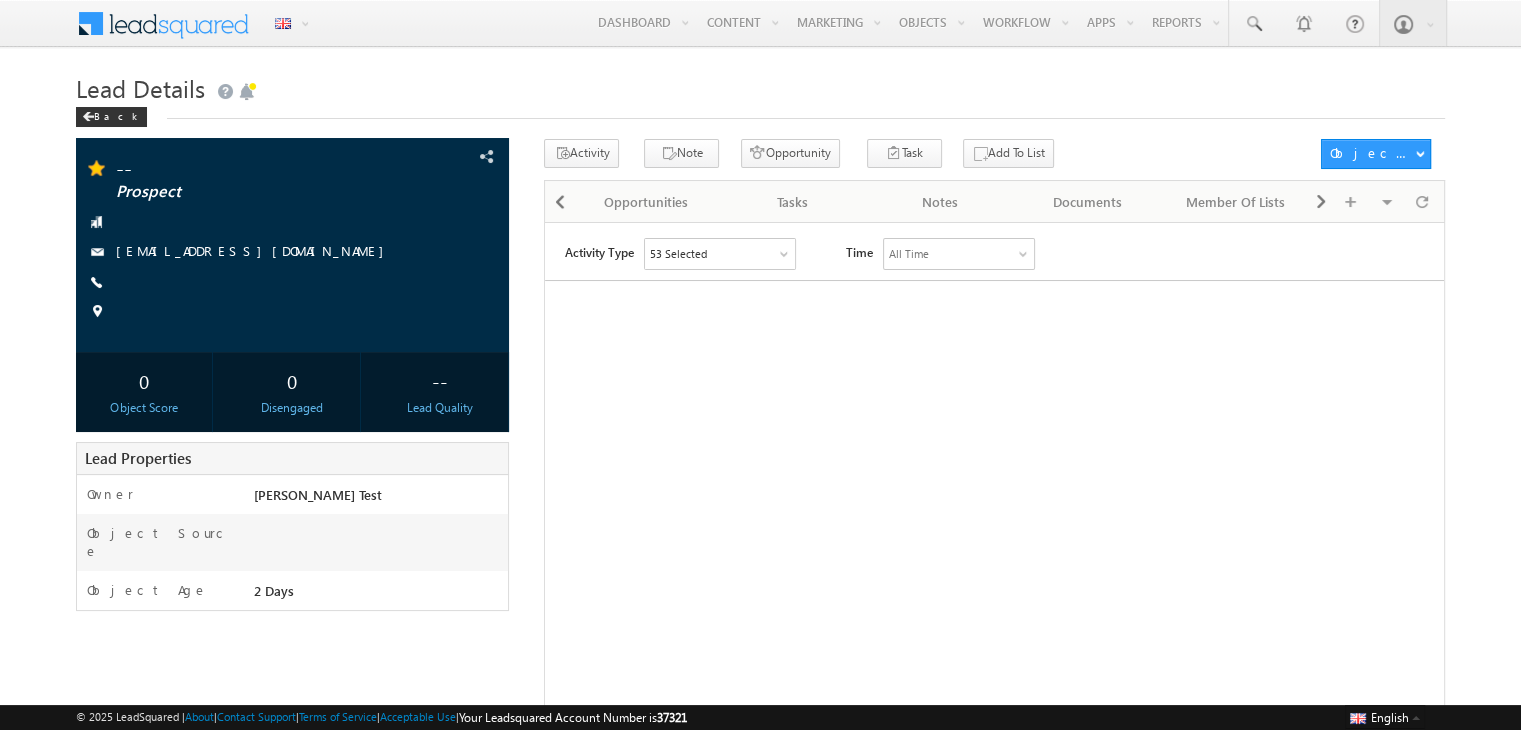 click on "53 Selected" at bounding box center [720, 253] 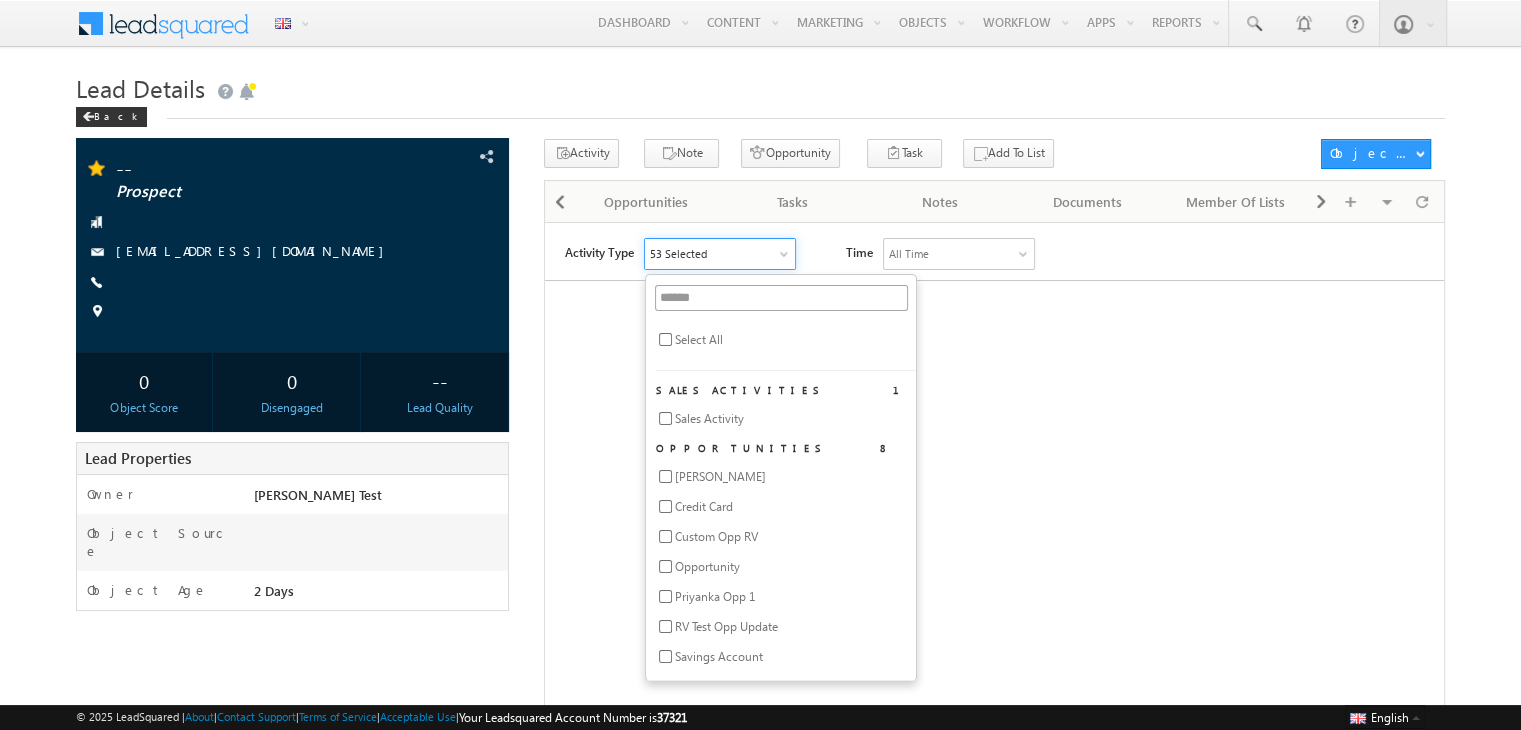 click on "53 Selected" at bounding box center [720, 253] 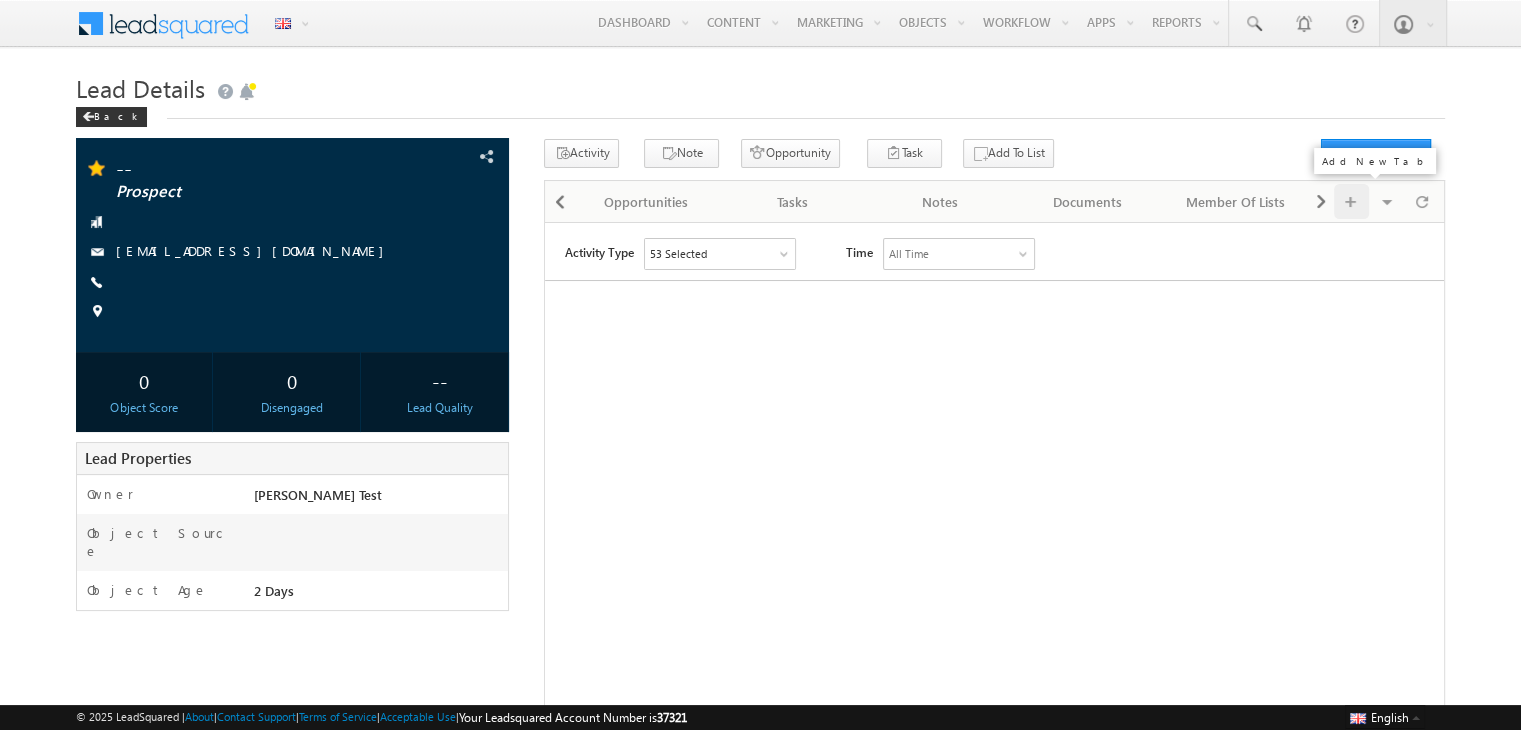 click at bounding box center (1351, 201) 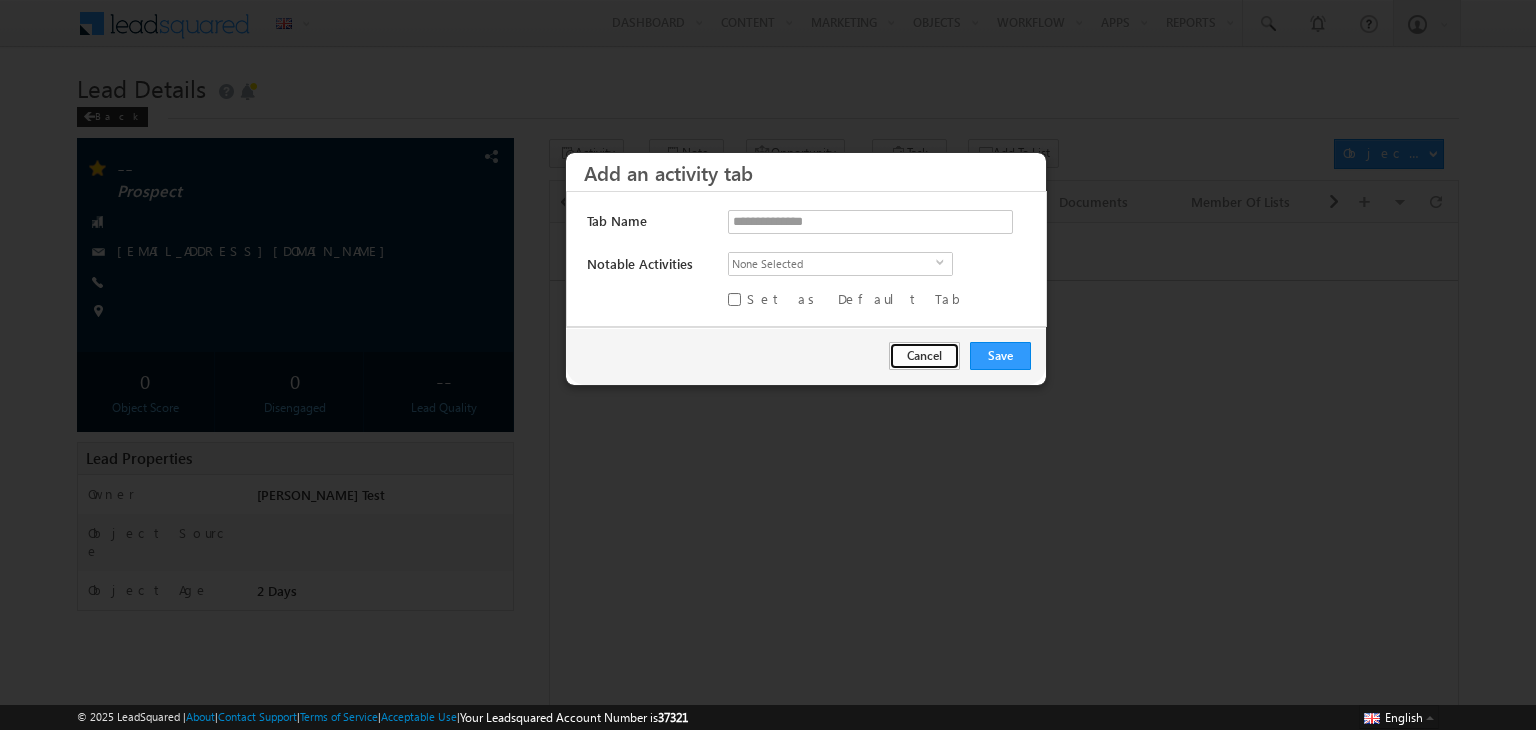 click on "Cancel" at bounding box center [924, 356] 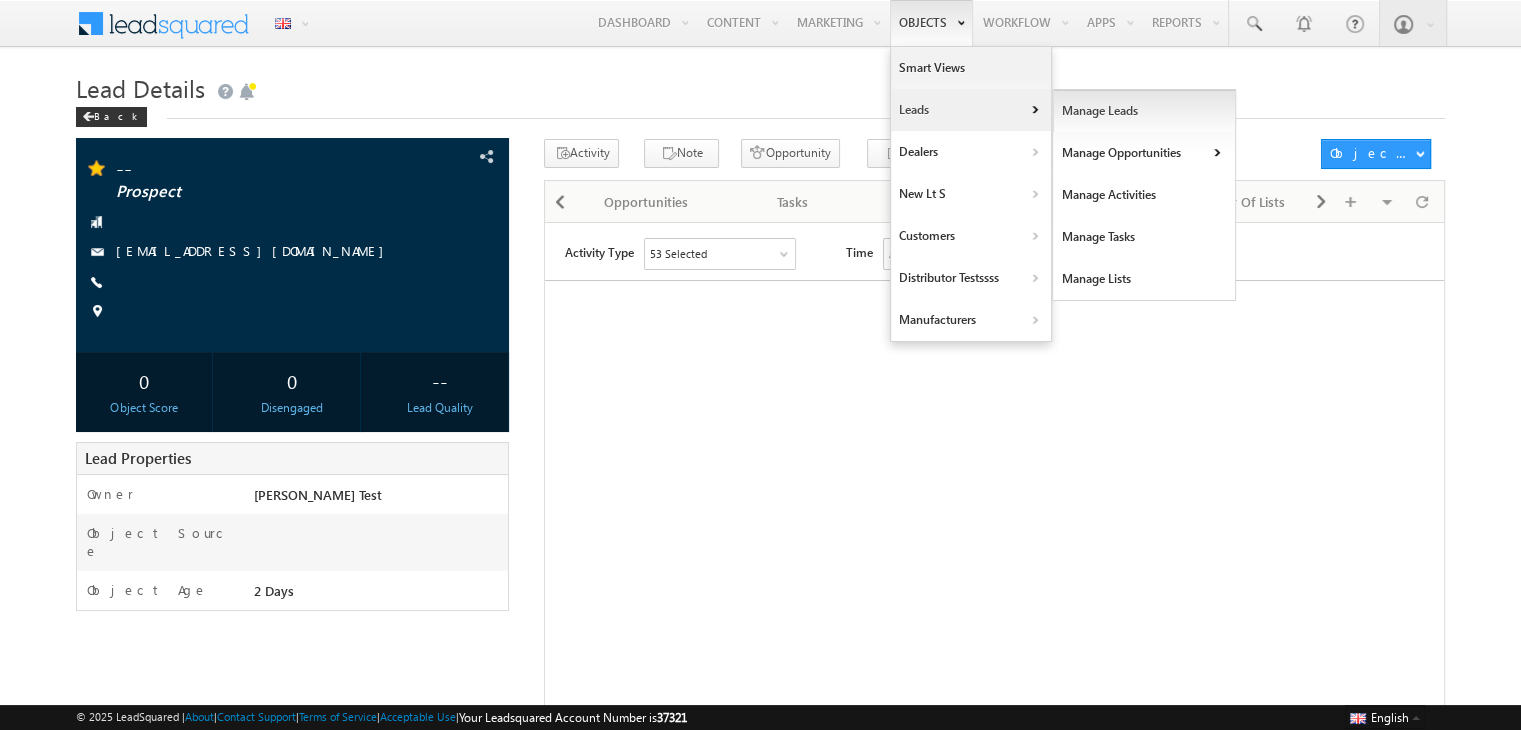 click on "Manage Leads" at bounding box center (1144, 111) 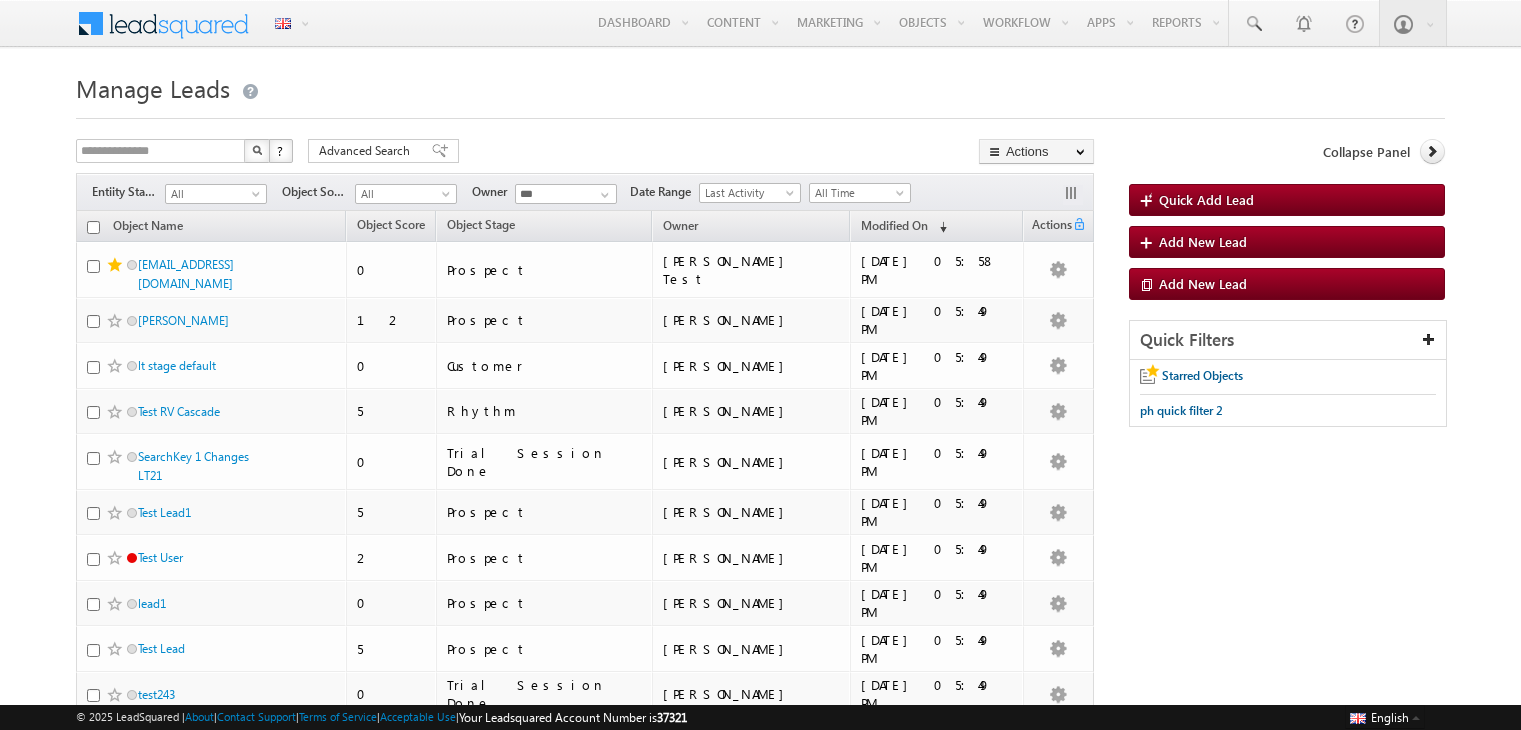 scroll, scrollTop: 0, scrollLeft: 0, axis: both 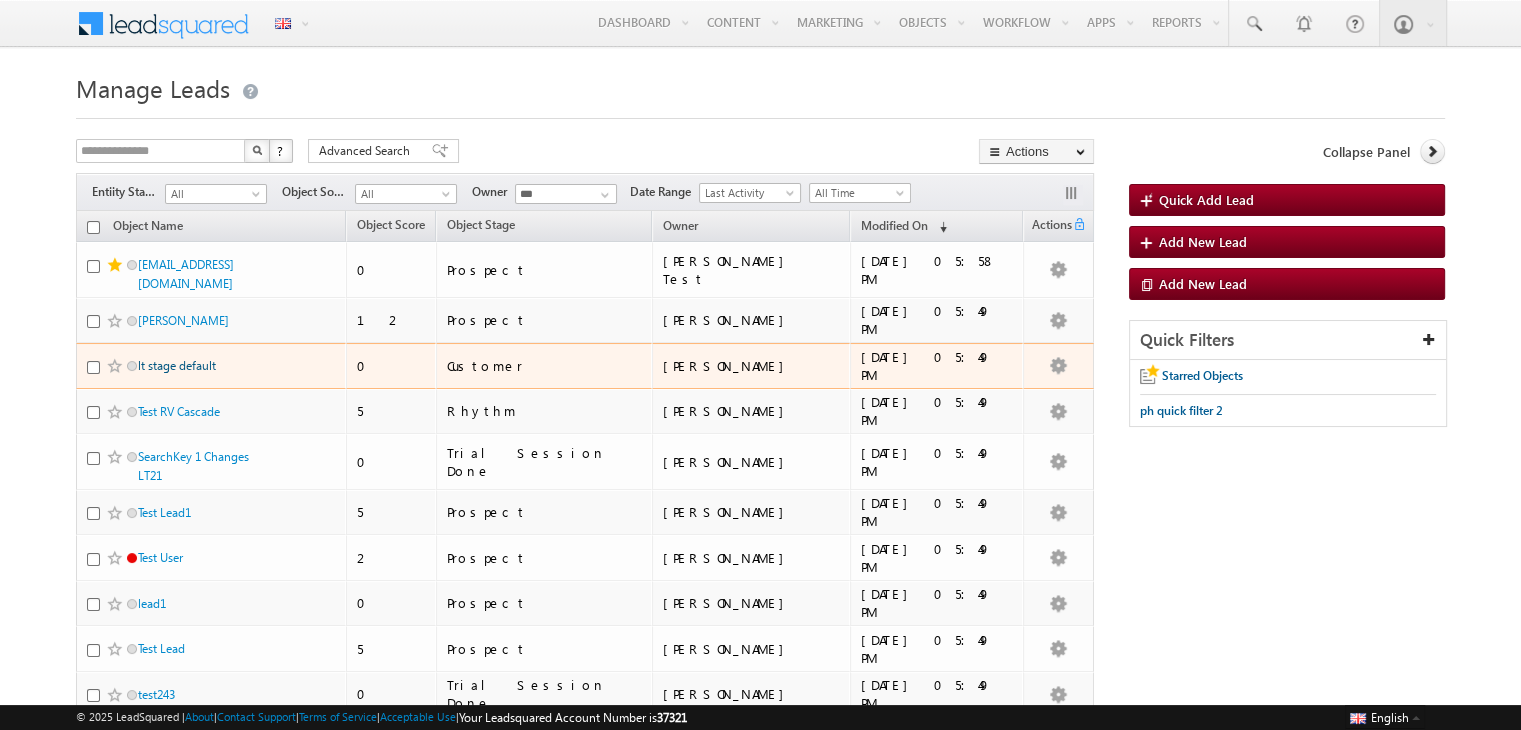 click on "lt stage default" at bounding box center (177, 365) 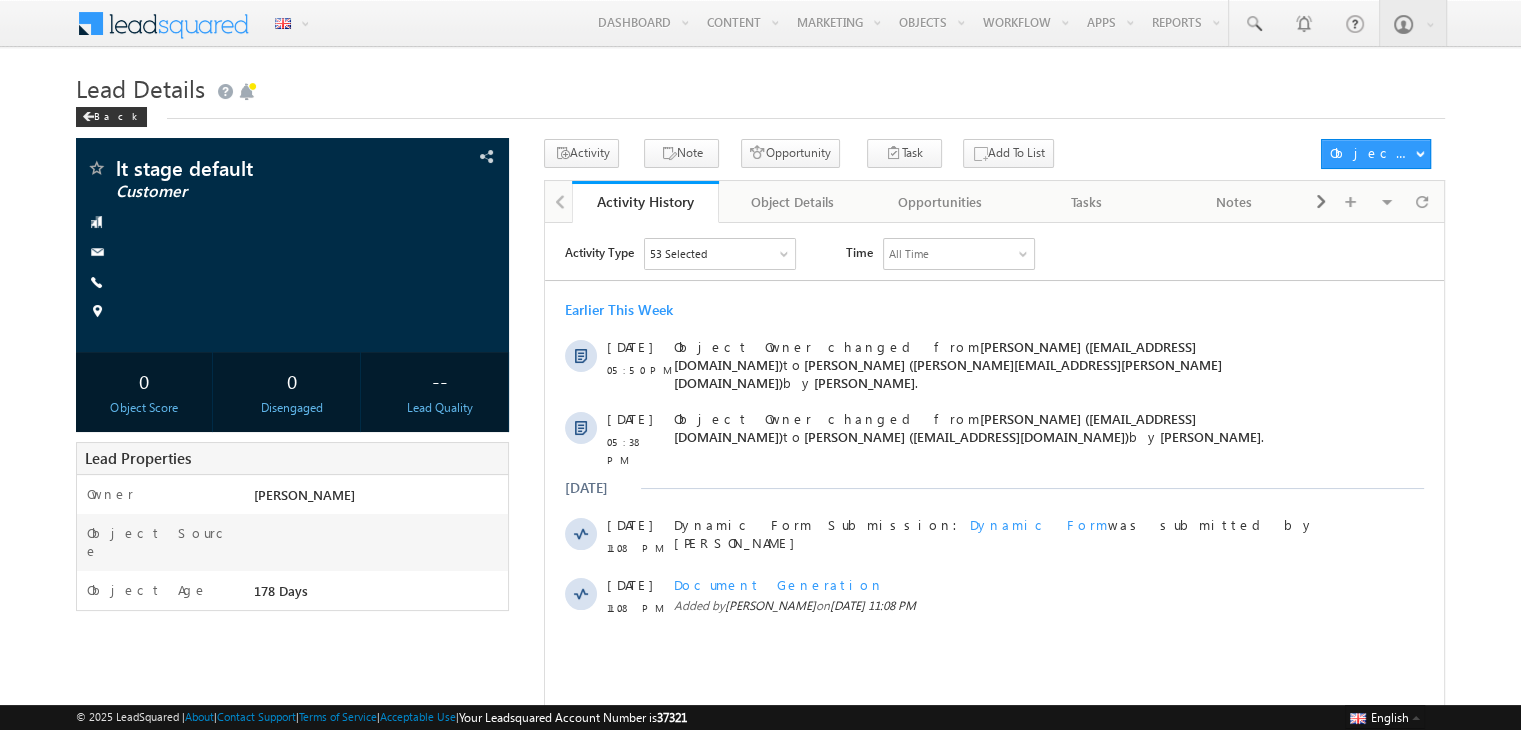 scroll, scrollTop: 0, scrollLeft: 0, axis: both 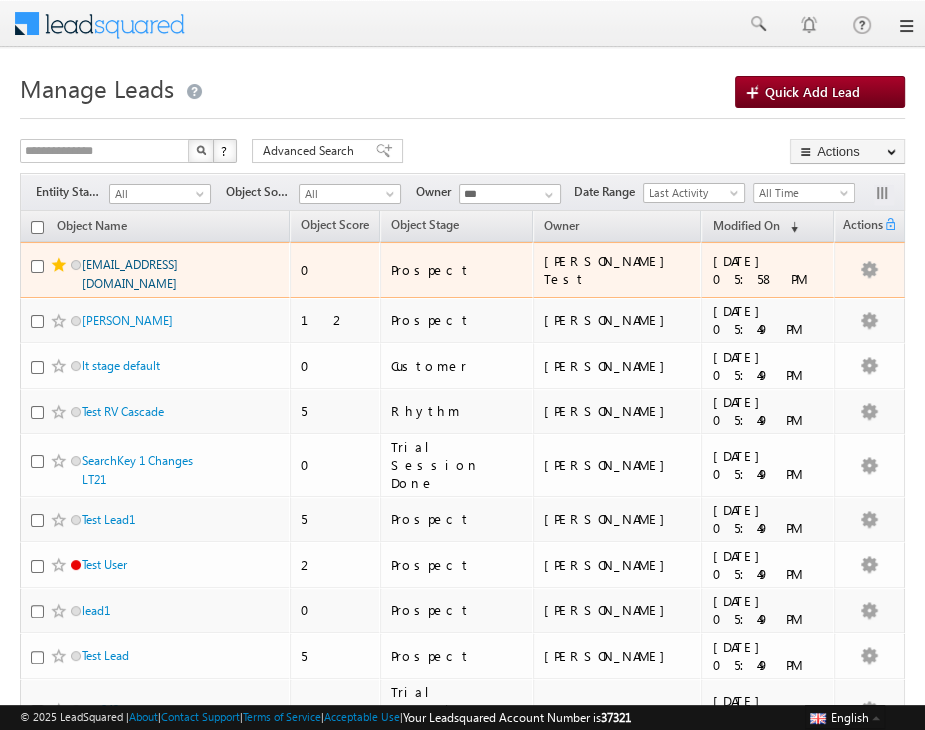 click on "test557@gmail.com" at bounding box center (130, 274) 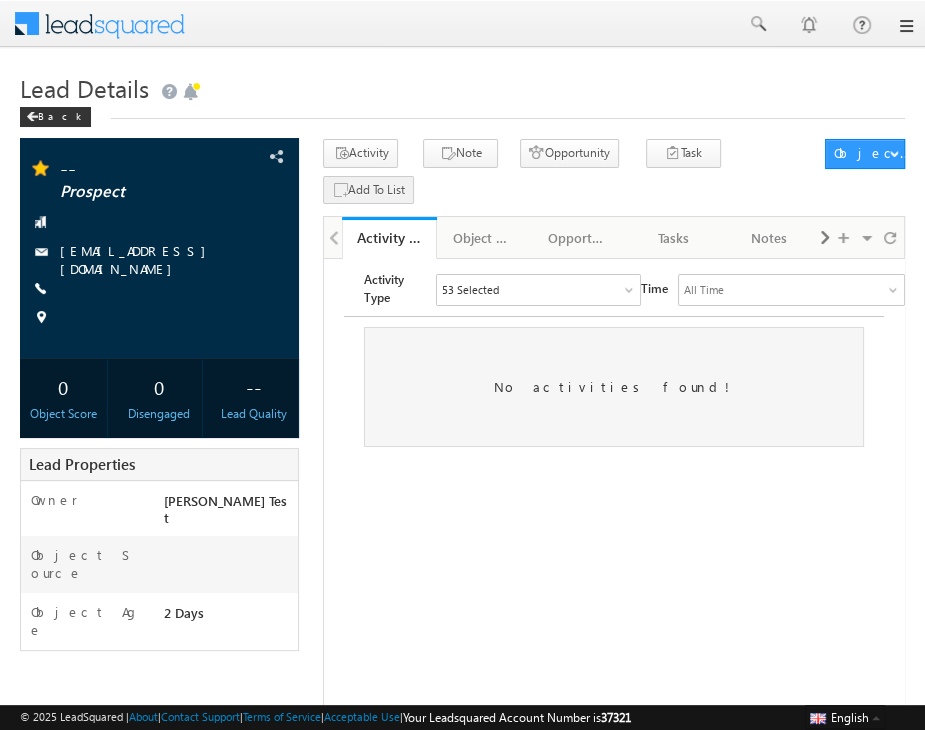 scroll, scrollTop: 0, scrollLeft: 0, axis: both 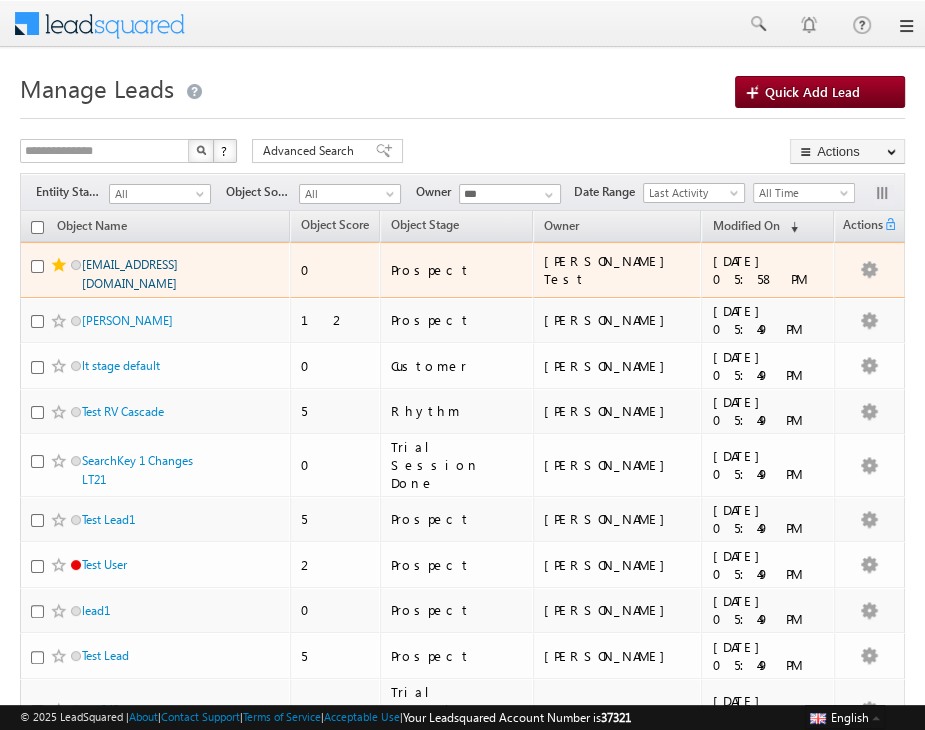 click on "[EMAIL_ADDRESS][DOMAIN_NAME]" at bounding box center [130, 274] 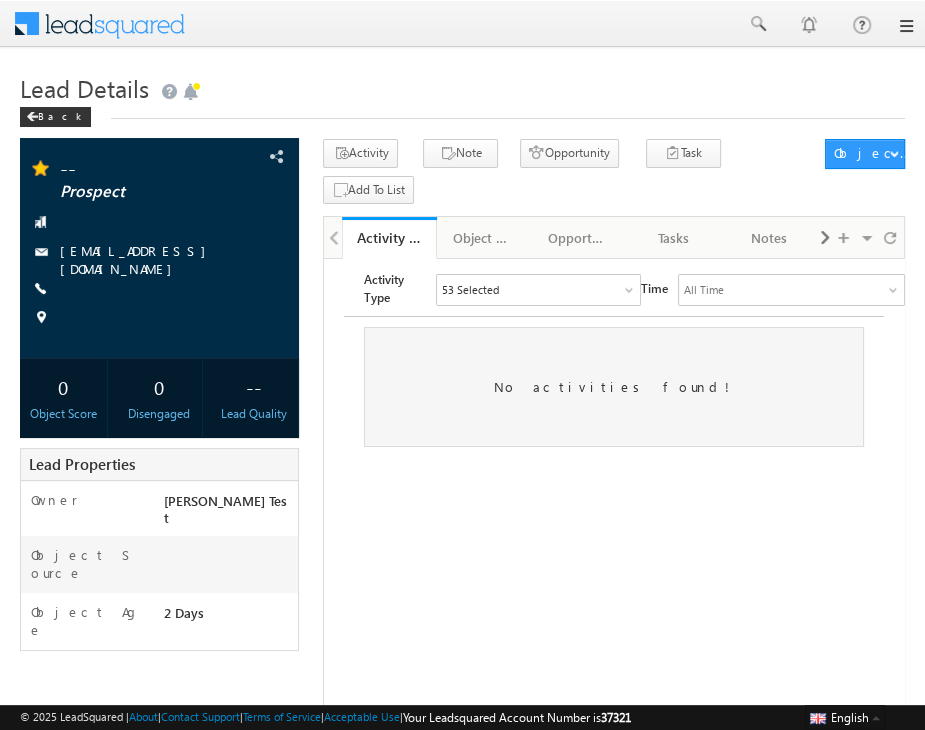 scroll, scrollTop: 0, scrollLeft: 0, axis: both 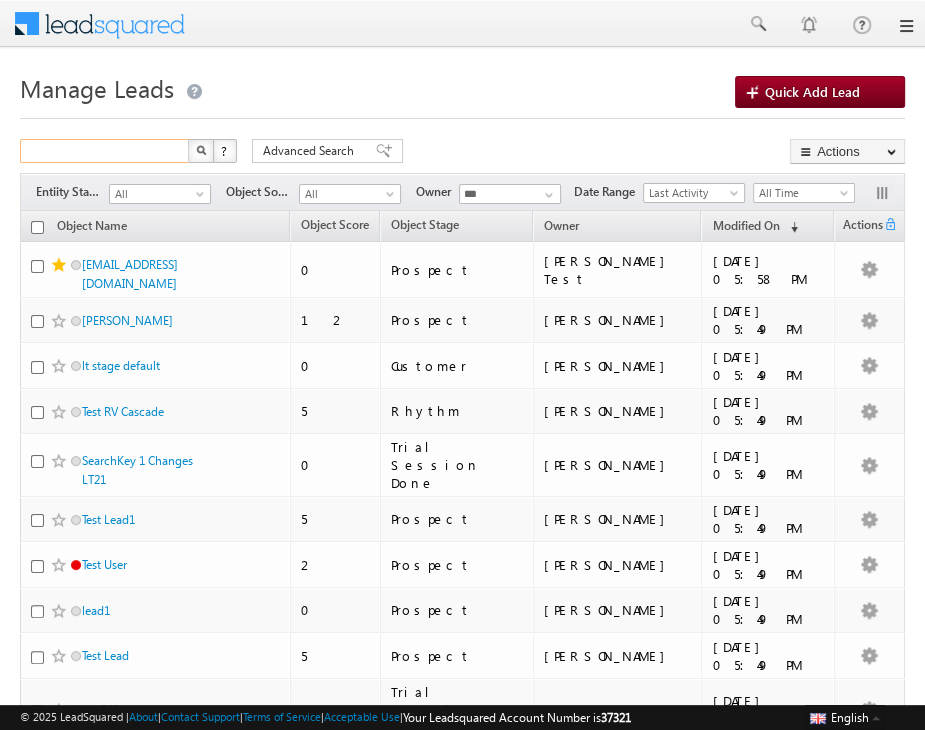 click at bounding box center [105, 151] 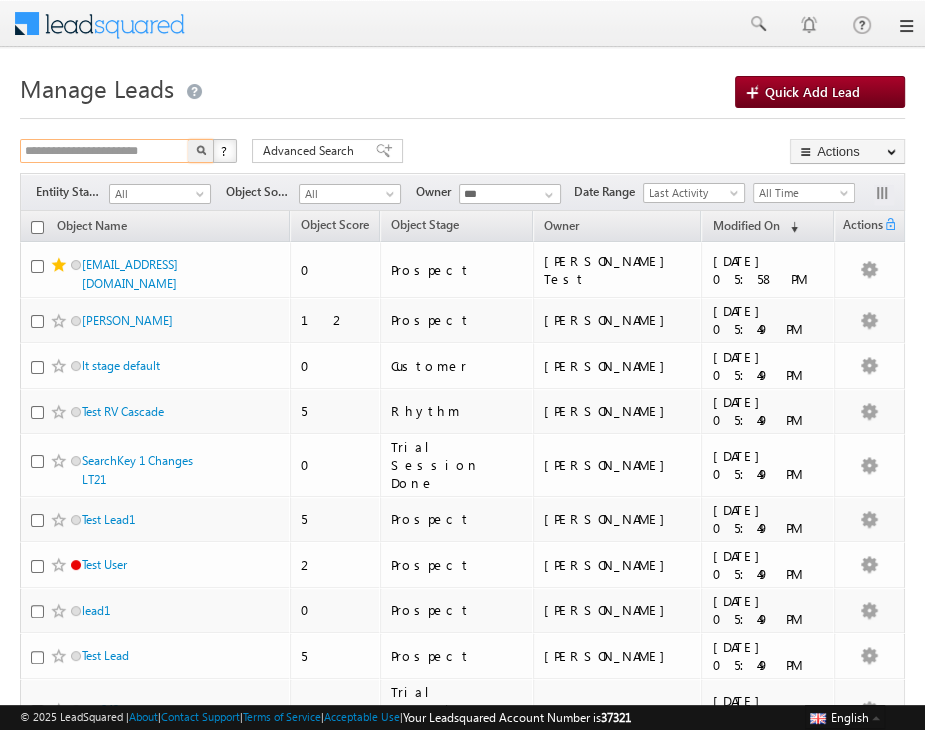click on "**********" at bounding box center (105, 151) 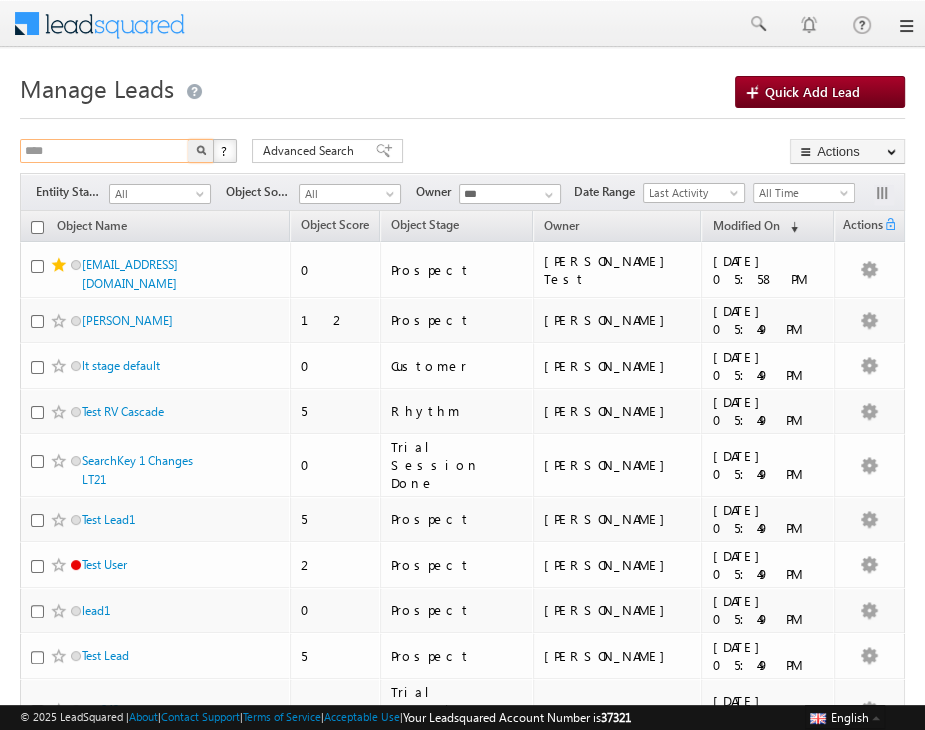 type on "****" 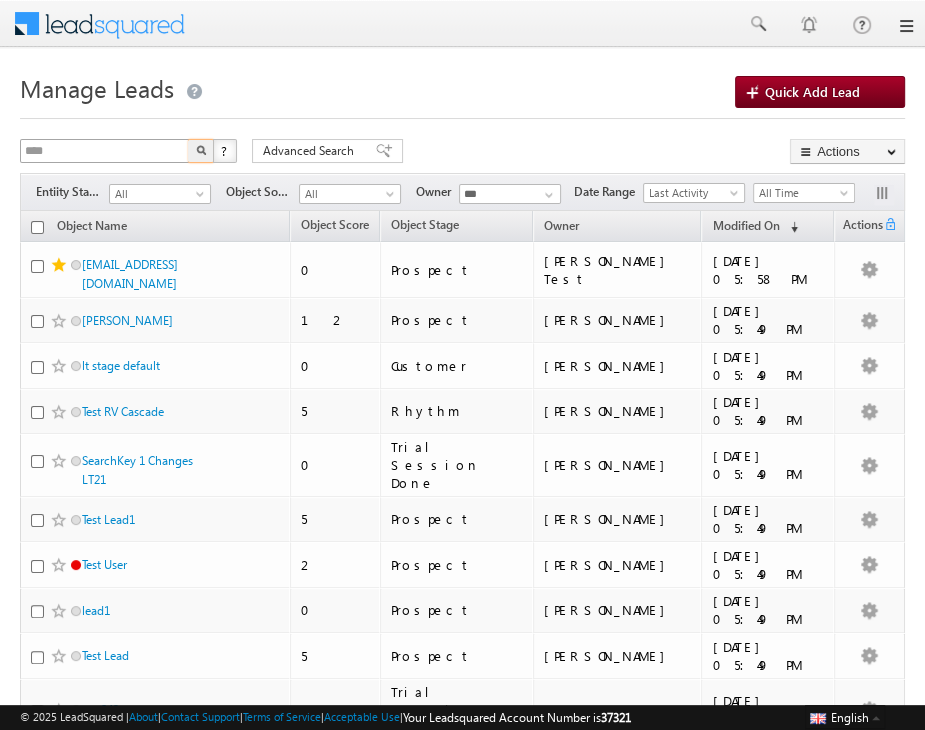 click at bounding box center (201, 151) 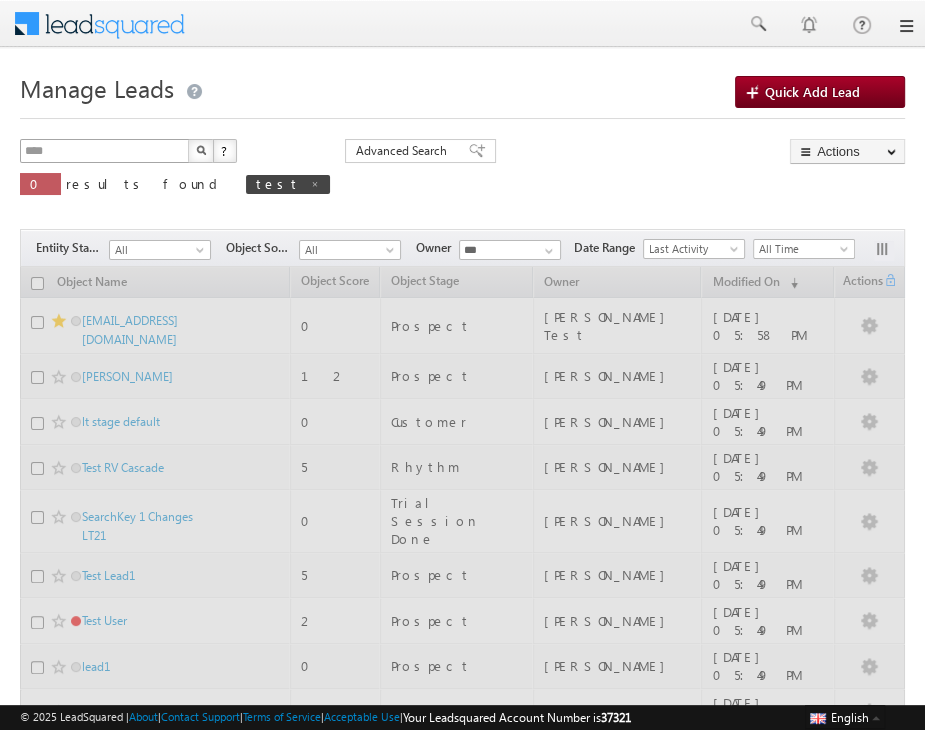 type 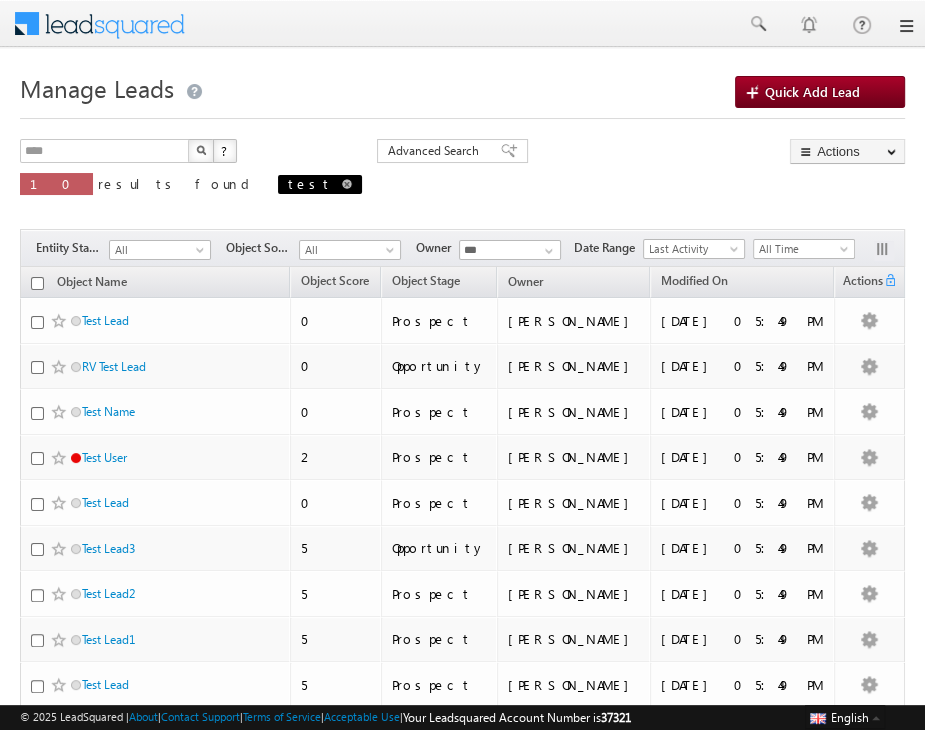 click on "test" at bounding box center [320, 184] 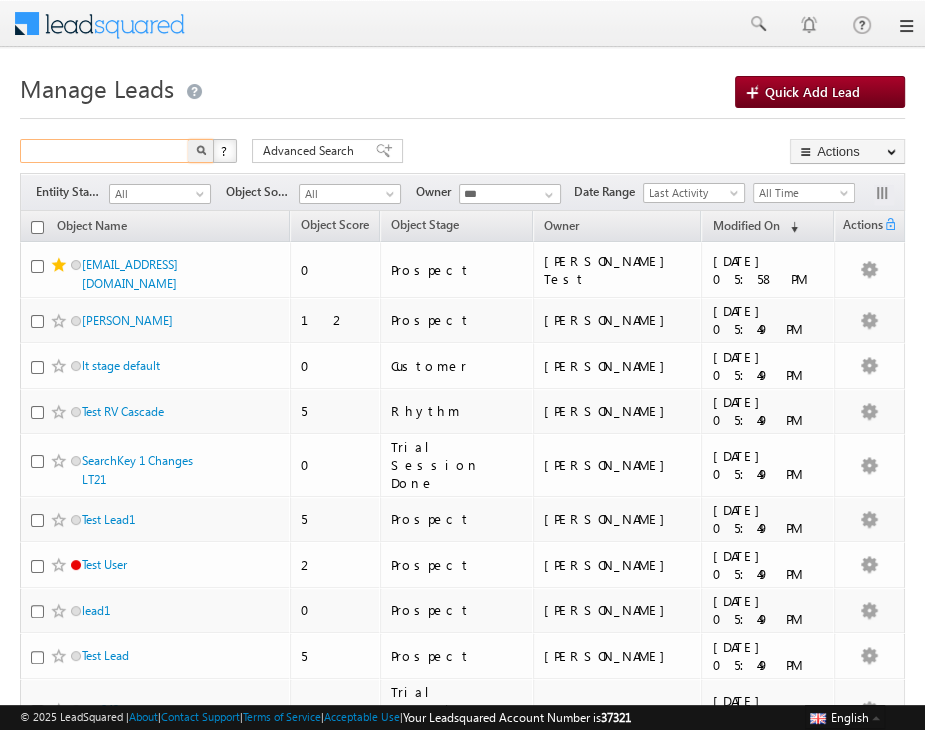 click at bounding box center [105, 151] 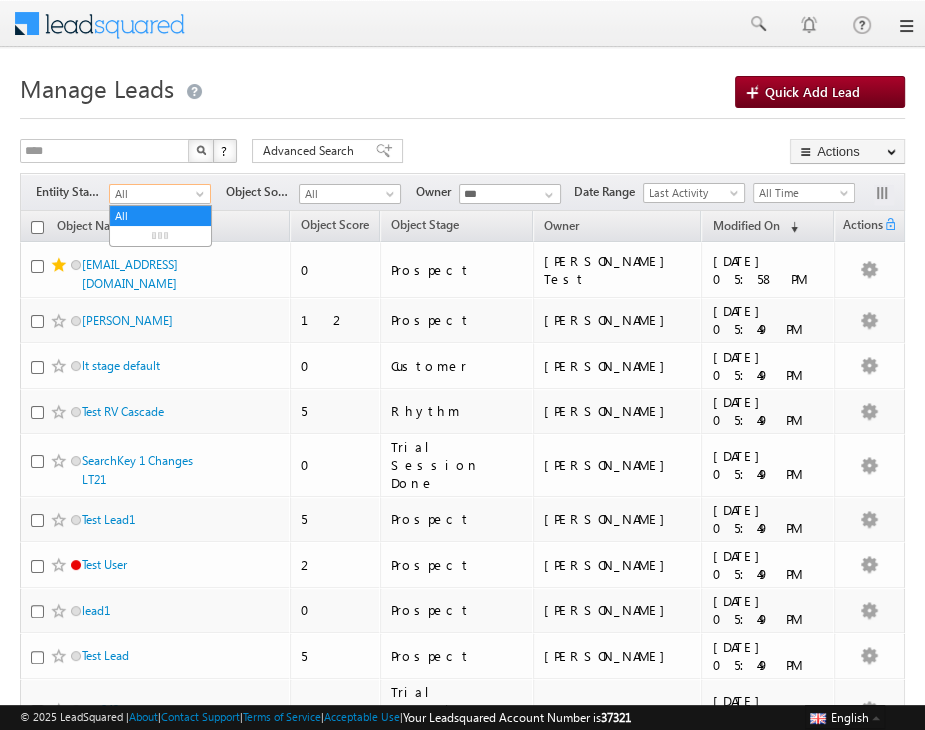 click on "All" at bounding box center (157, 194) 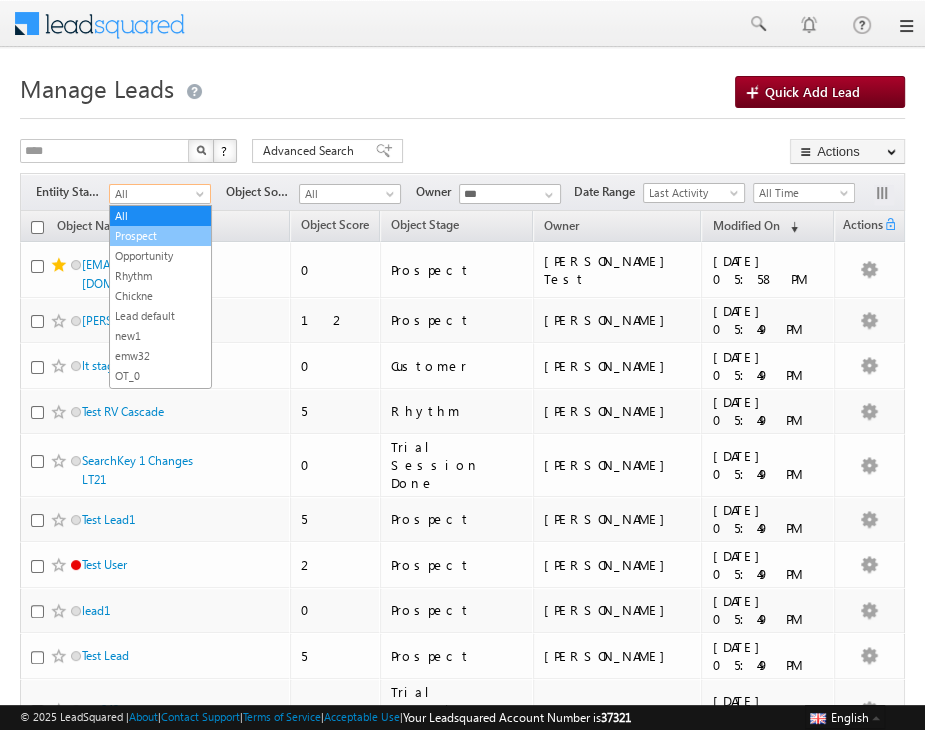 click on "Prospect" at bounding box center [160, 236] 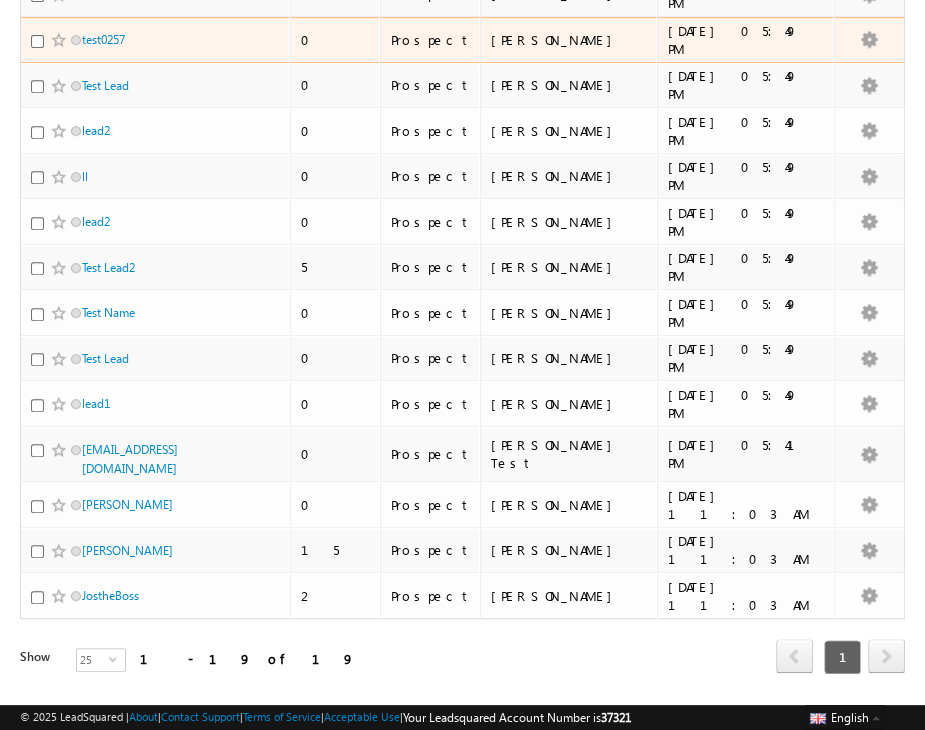 scroll, scrollTop: 0, scrollLeft: 0, axis: both 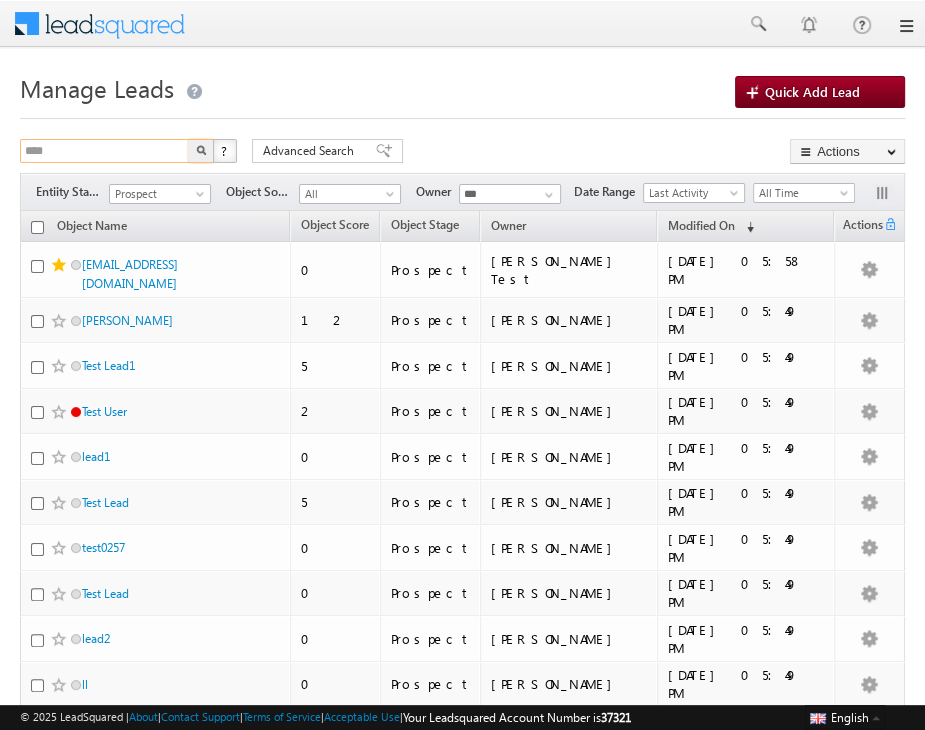 click on "****" at bounding box center [105, 151] 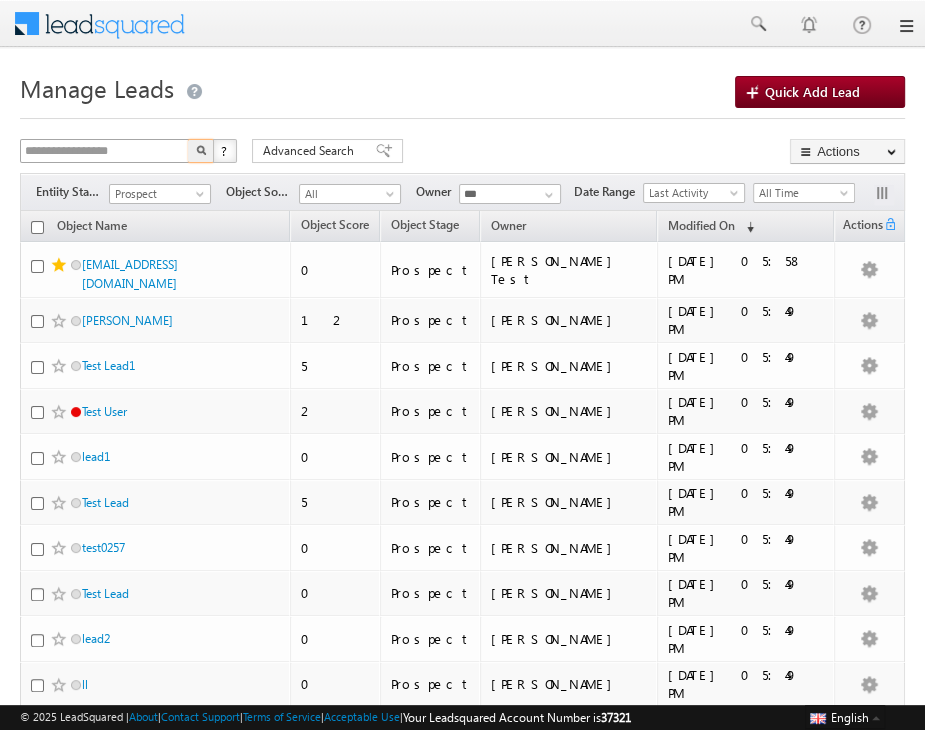 click at bounding box center (201, 151) 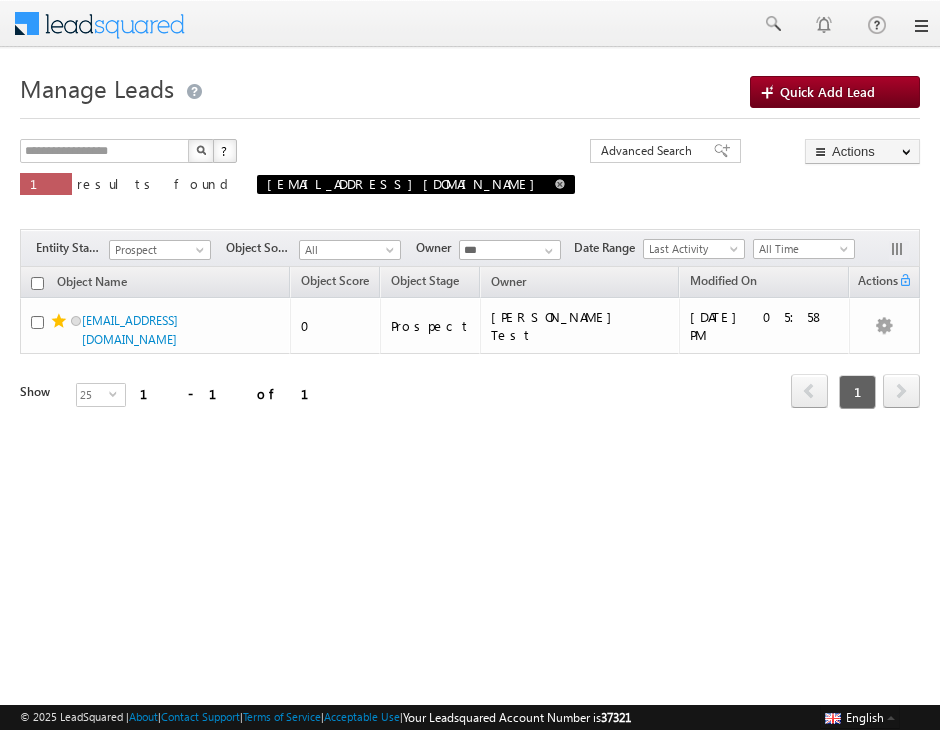 click at bounding box center [560, 184] 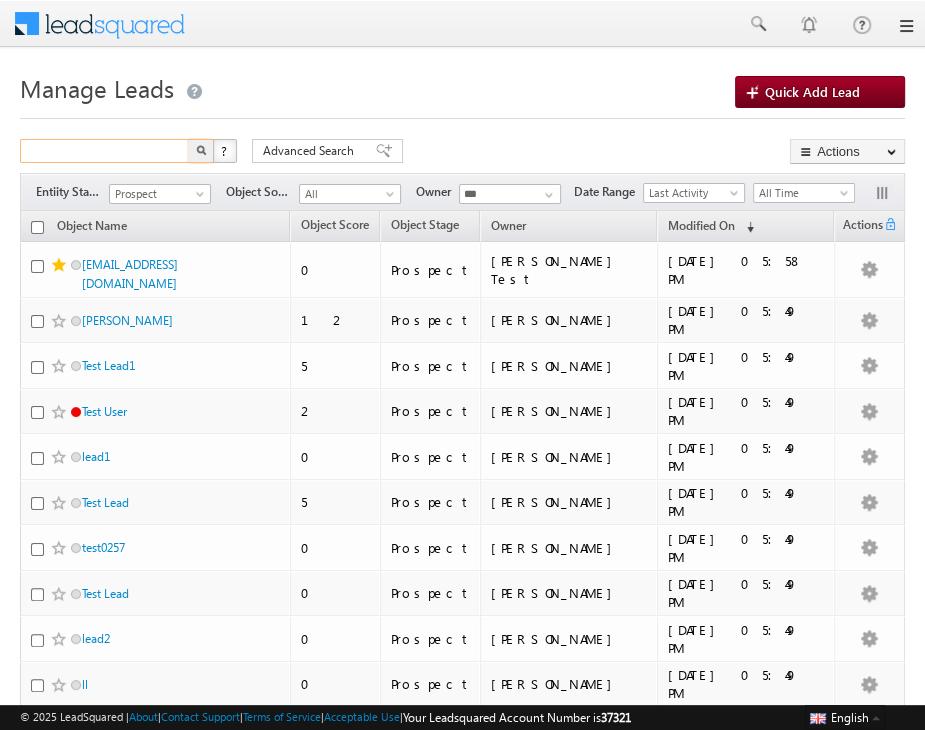 click at bounding box center [105, 151] 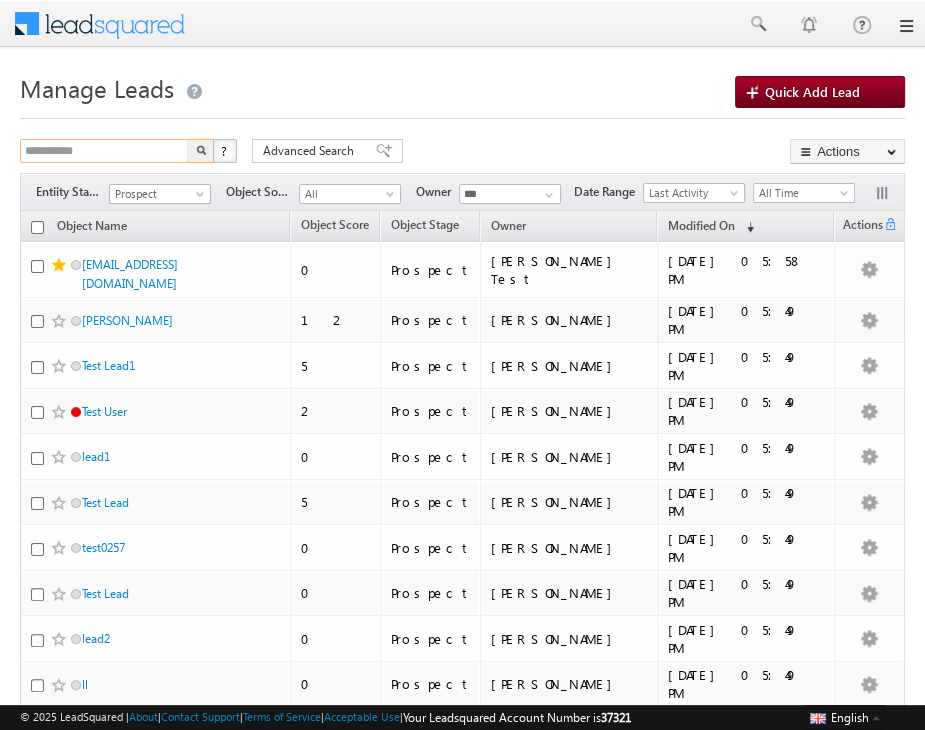 click on "**********" at bounding box center (105, 151) 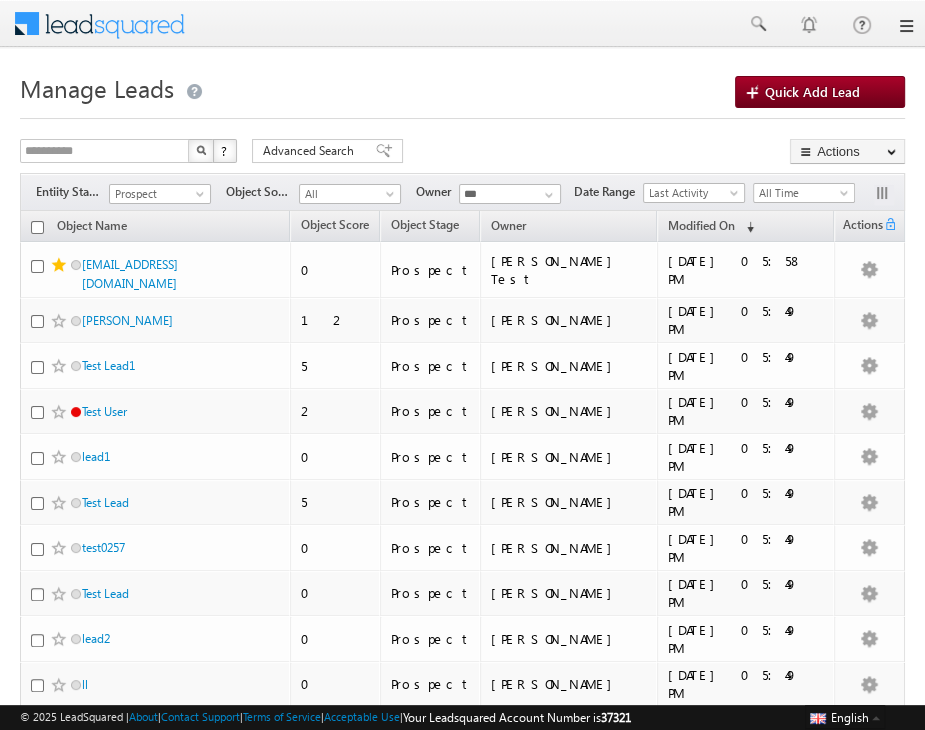 click on "**********" at bounding box center [462, 652] 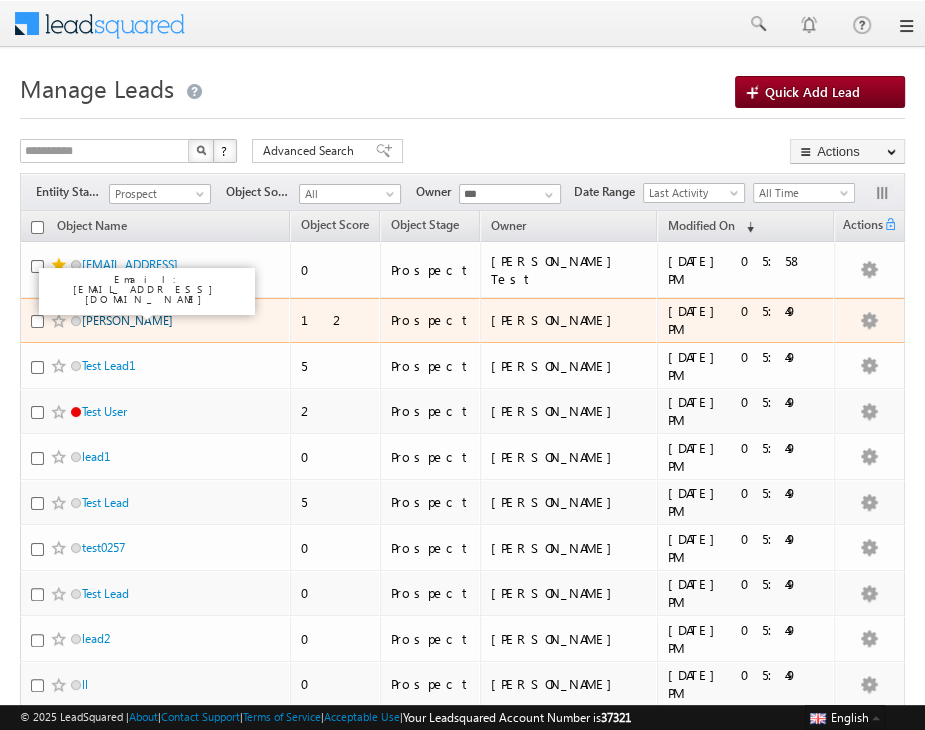 click on "[PERSON_NAME]" at bounding box center (127, 320) 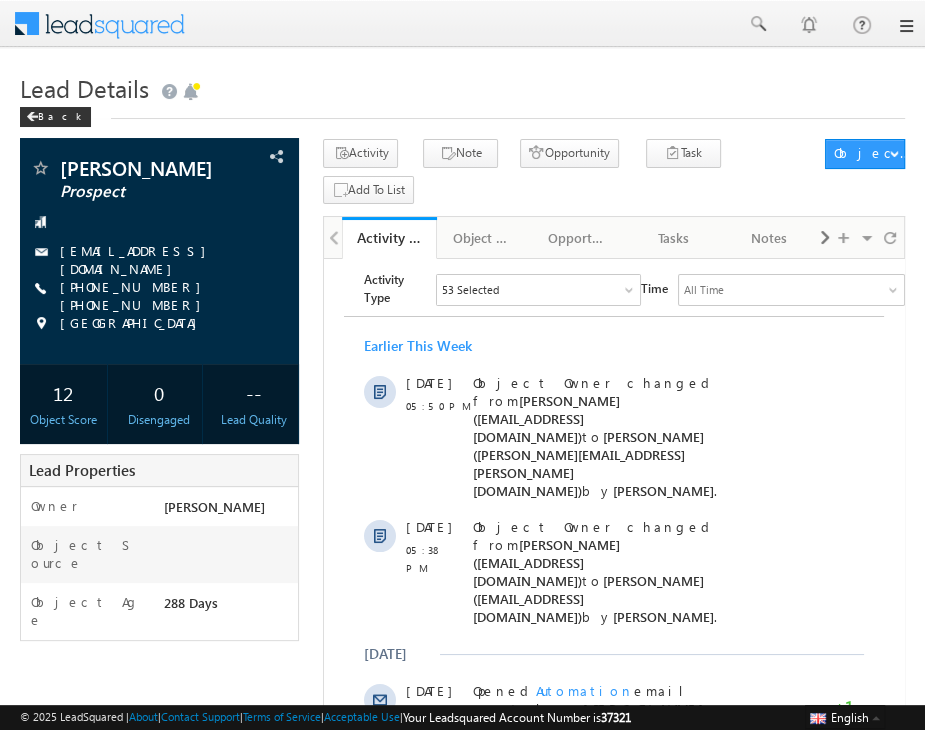 scroll, scrollTop: 0, scrollLeft: 0, axis: both 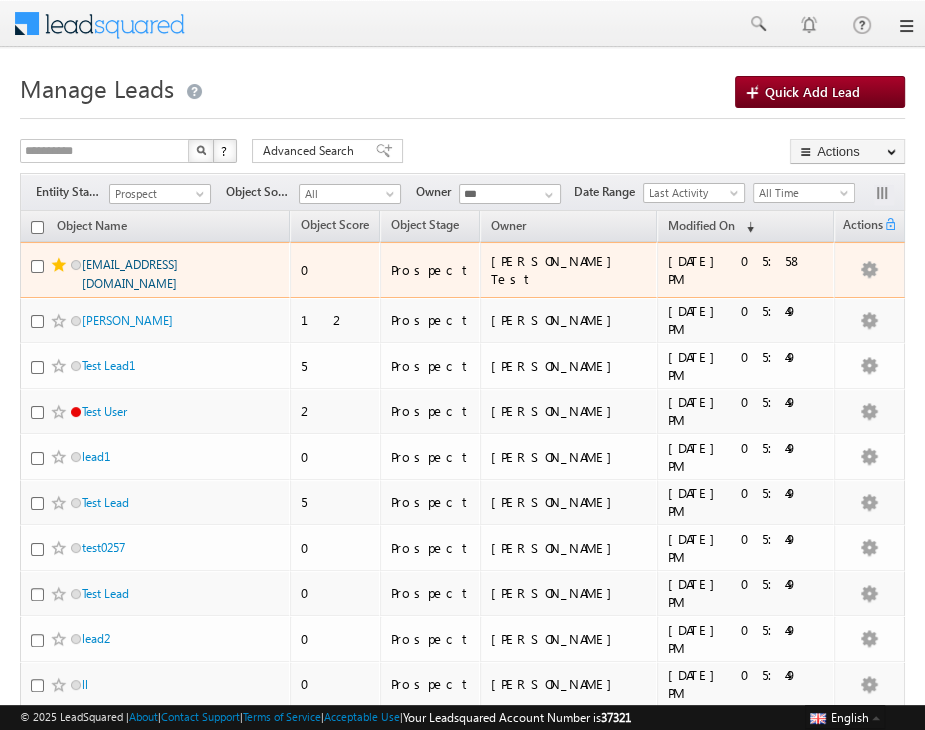 click on "[EMAIL_ADDRESS][DOMAIN_NAME]" at bounding box center (130, 274) 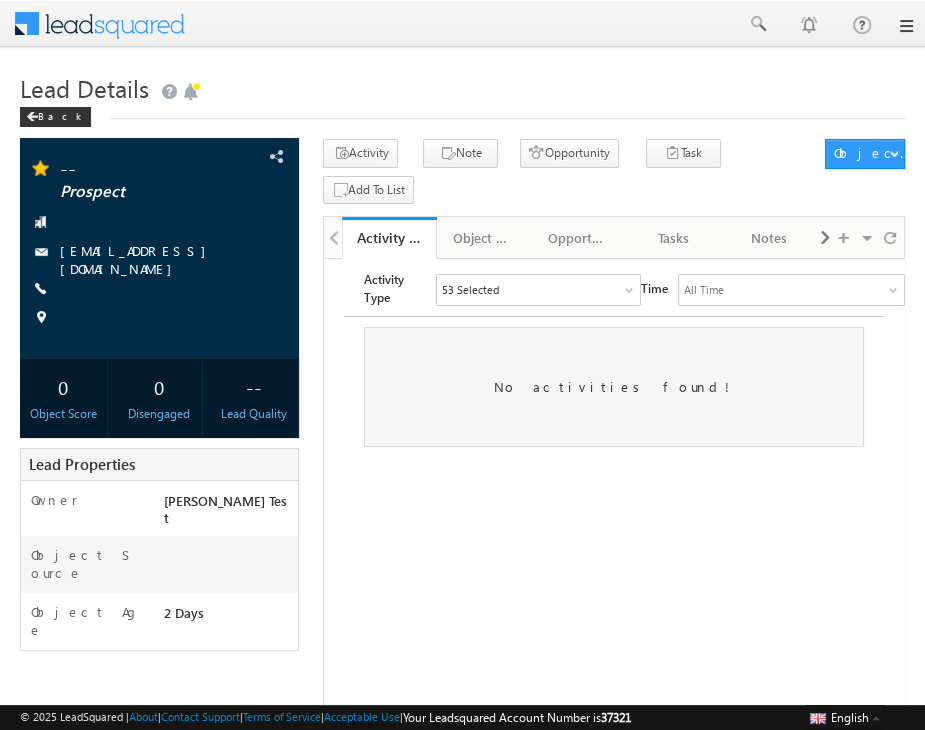 scroll, scrollTop: 0, scrollLeft: 0, axis: both 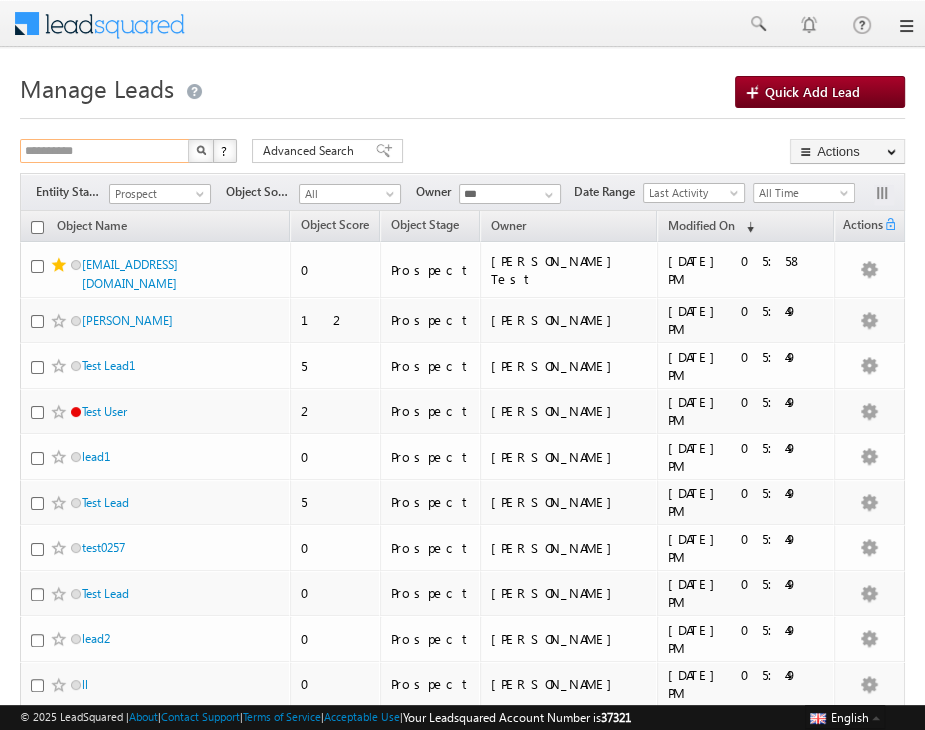 click on "**********" at bounding box center (105, 151) 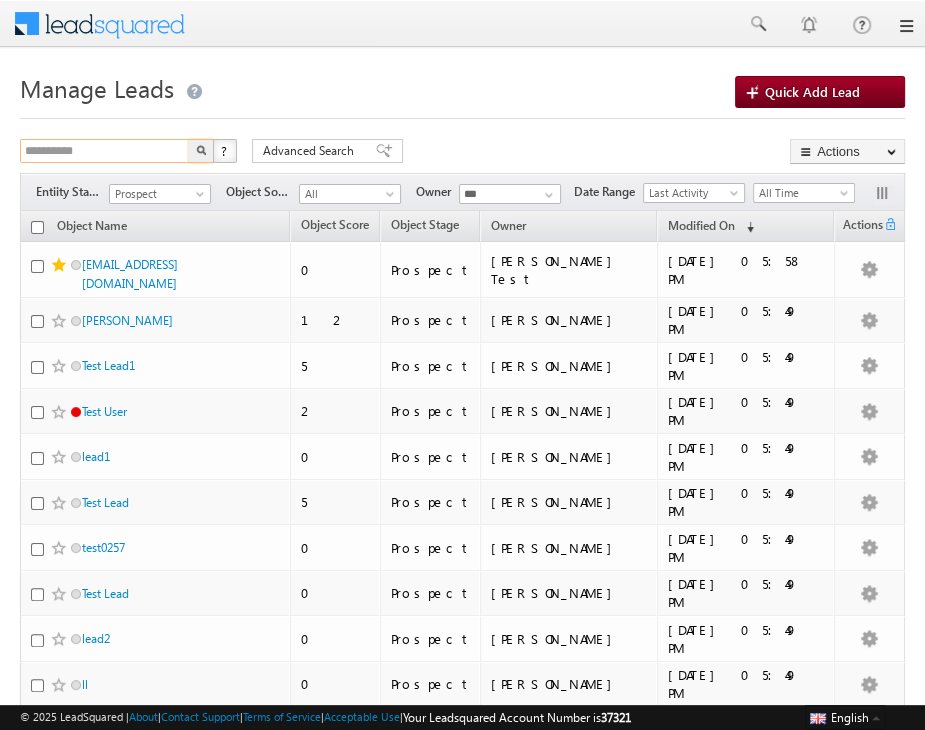 click on "**********" at bounding box center [105, 151] 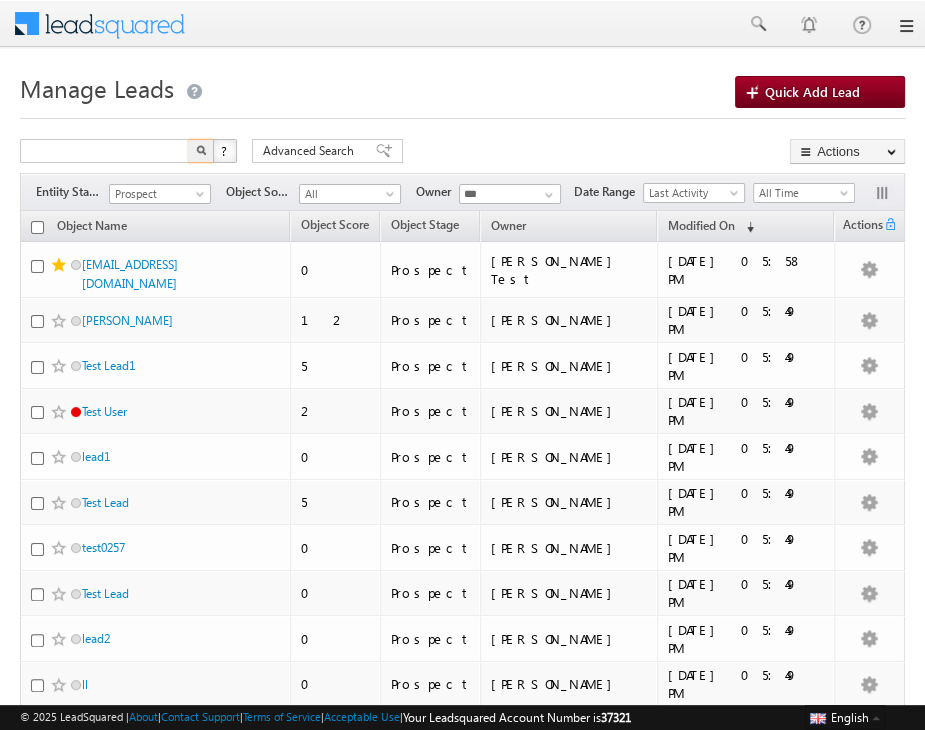 type on "**********" 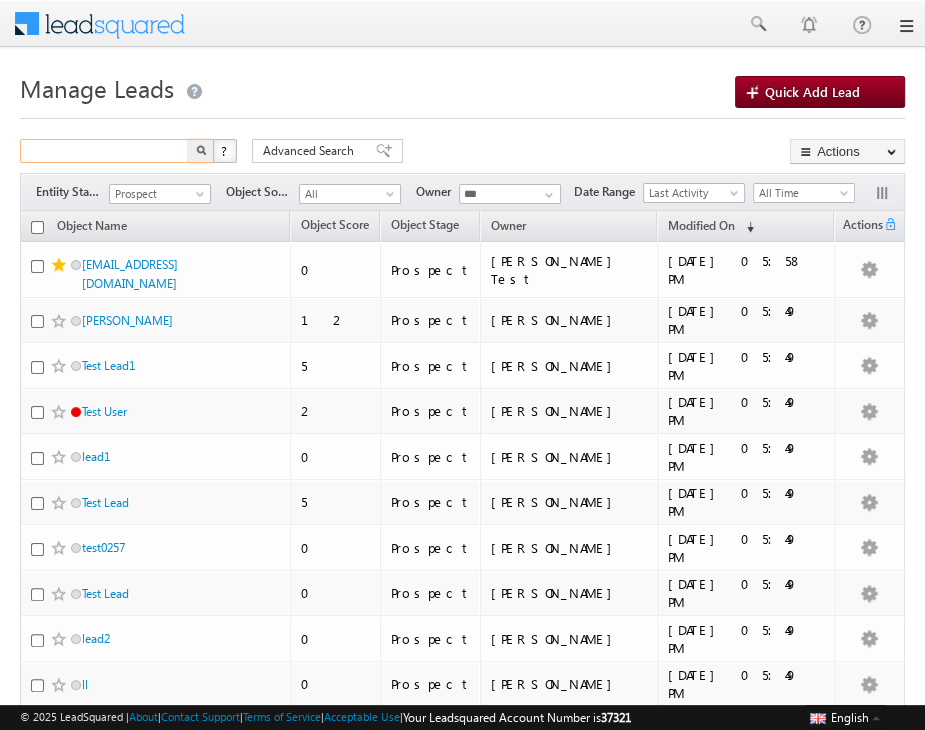 click at bounding box center [105, 151] 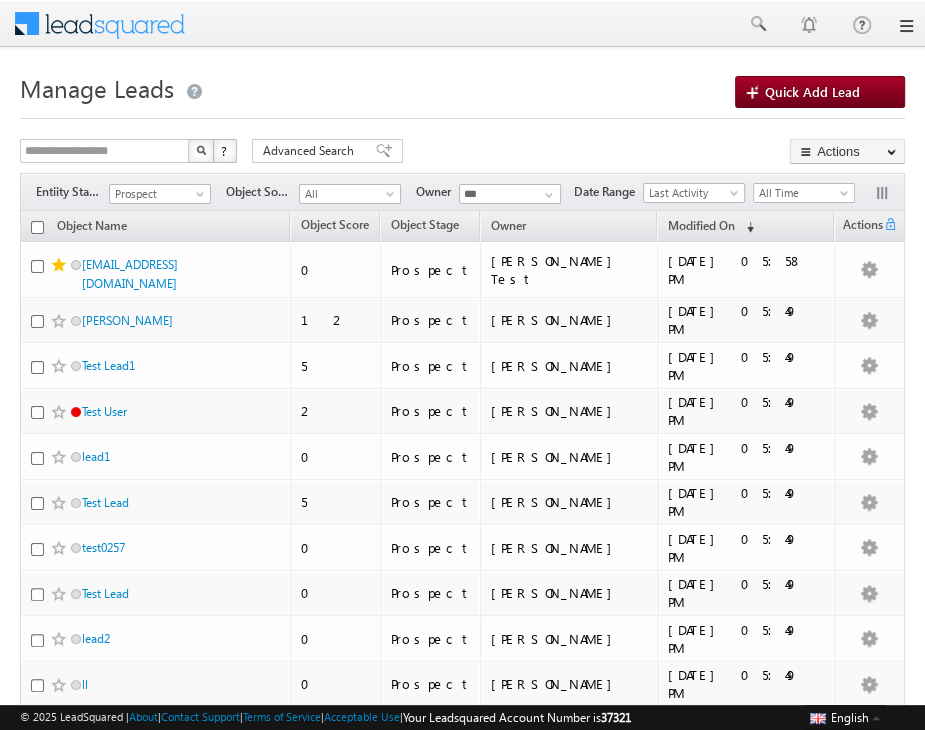 click at bounding box center [201, 151] 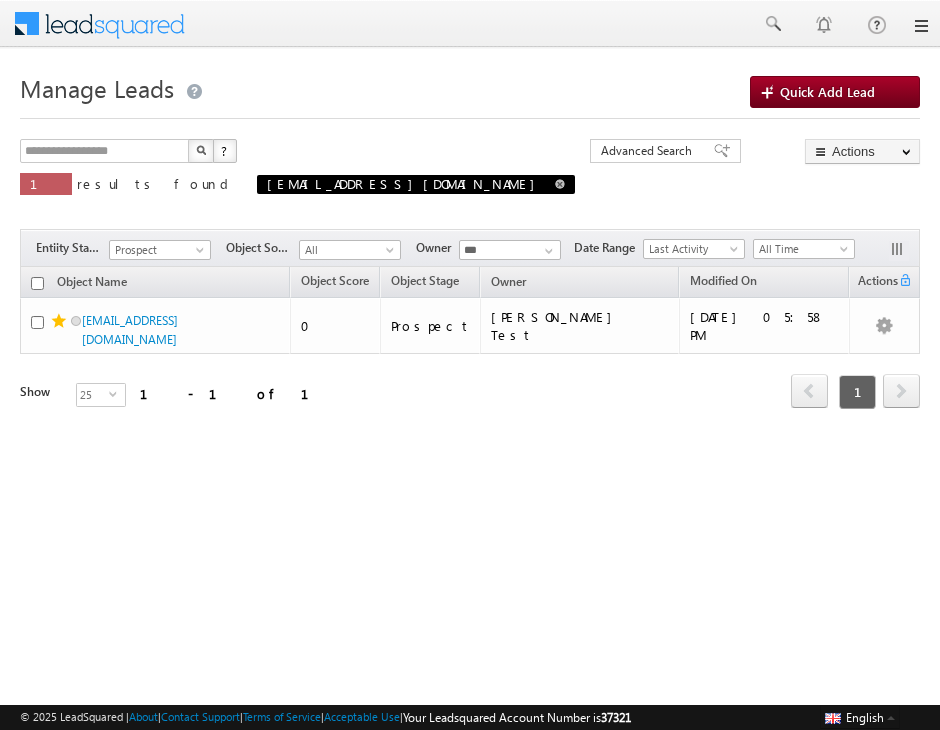click at bounding box center [560, 184] 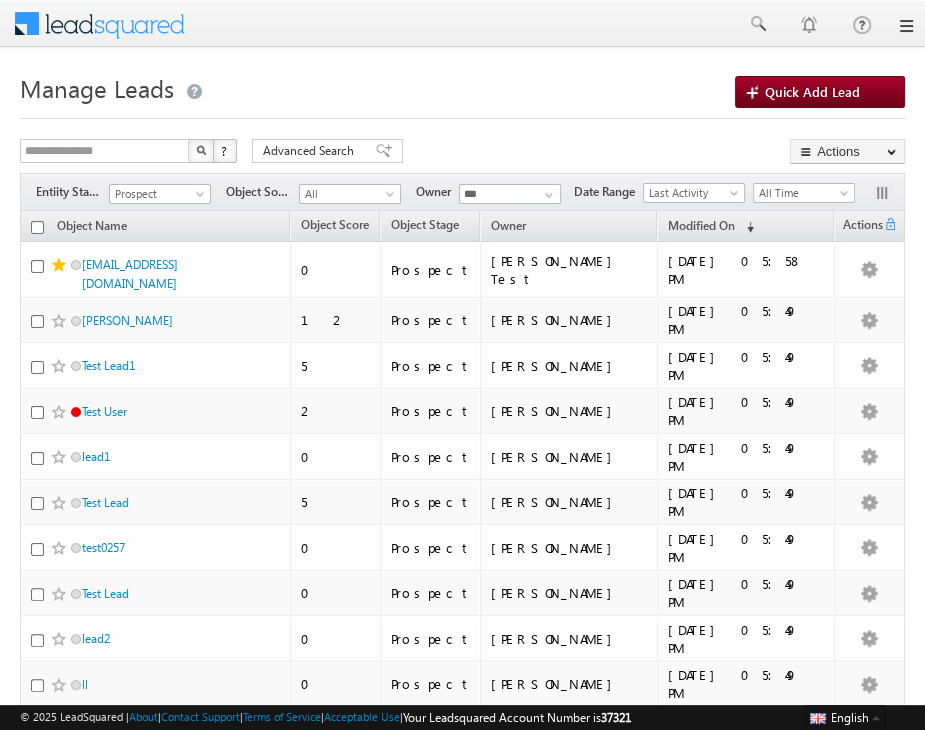 click on "37321" at bounding box center [616, 717] 